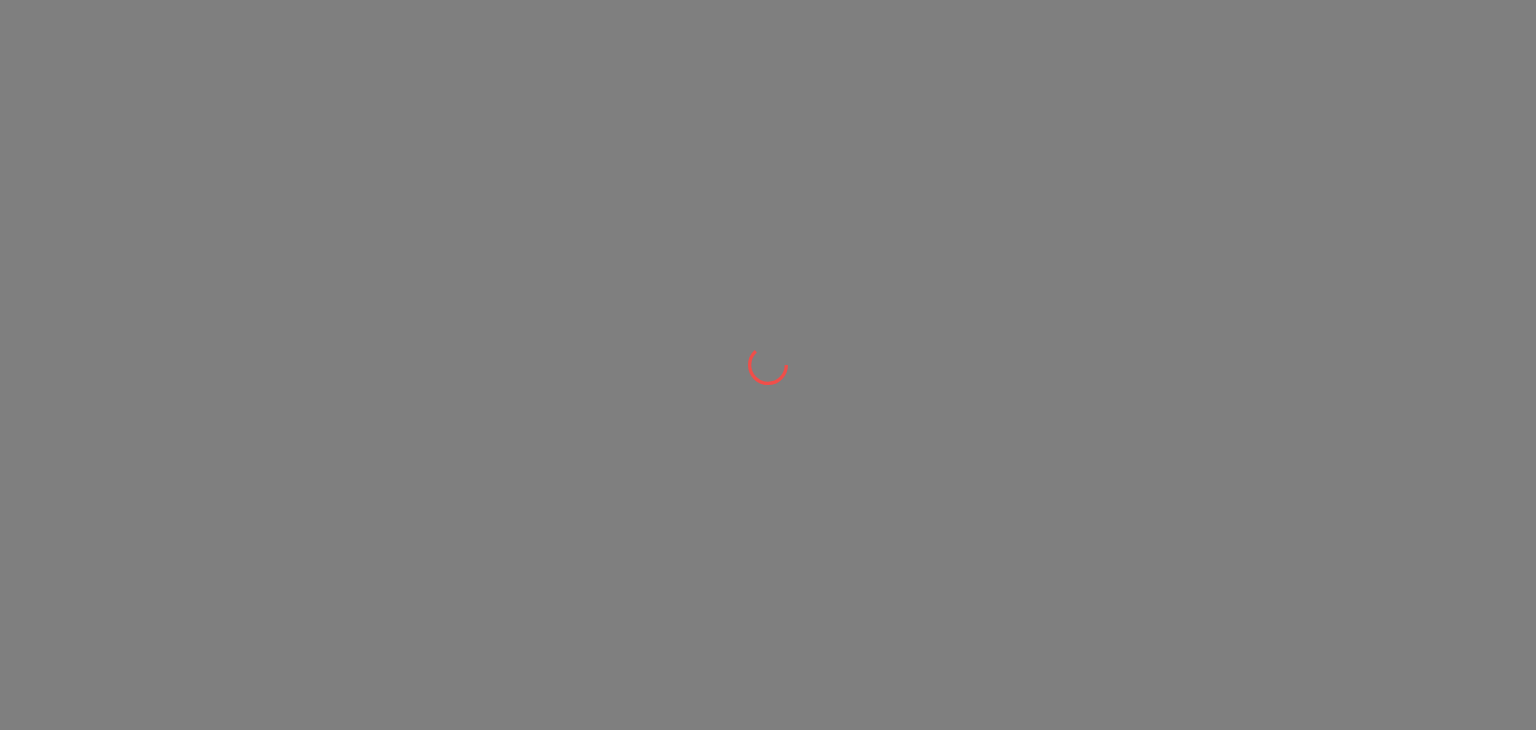scroll, scrollTop: 0, scrollLeft: 0, axis: both 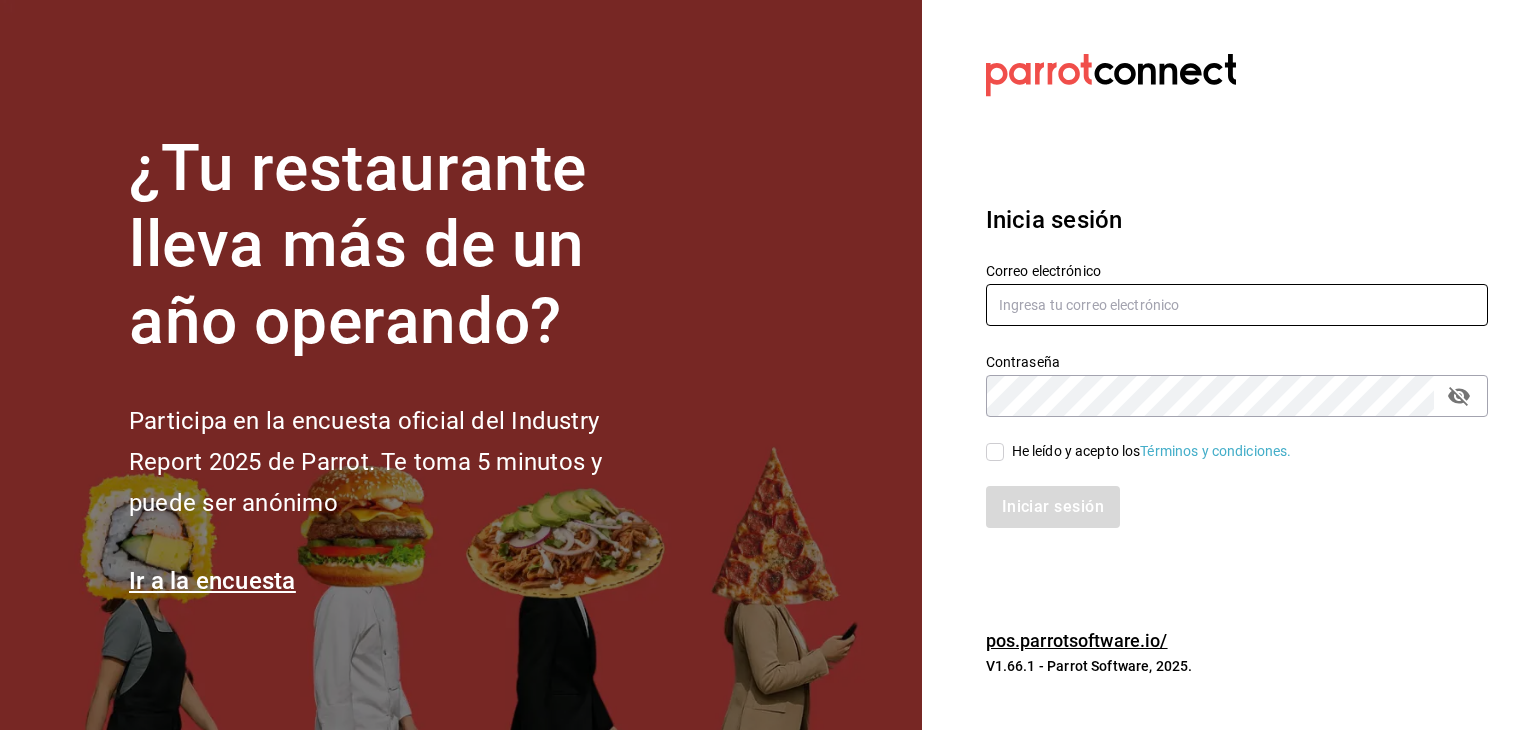 click at bounding box center (1237, 305) 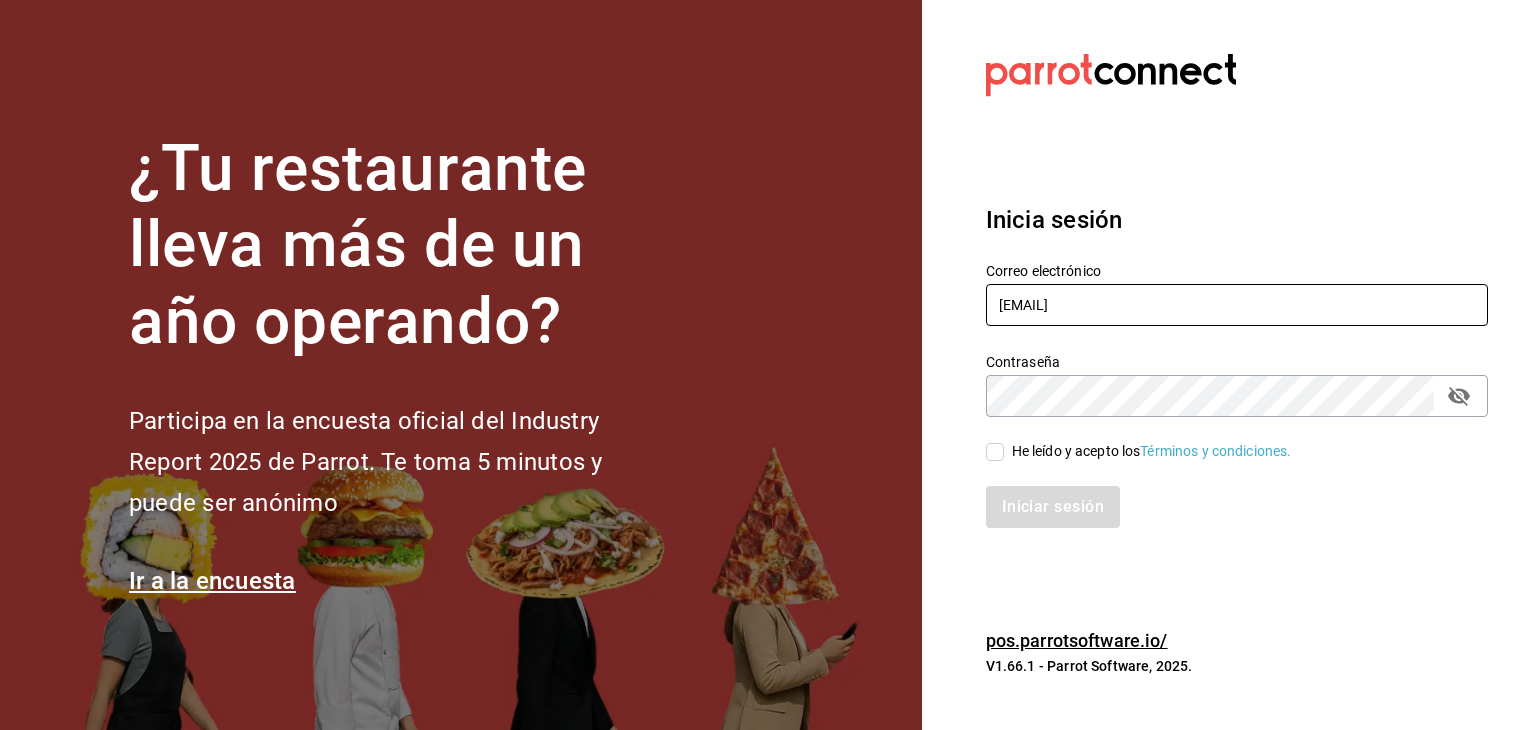 type on "[EMAIL]" 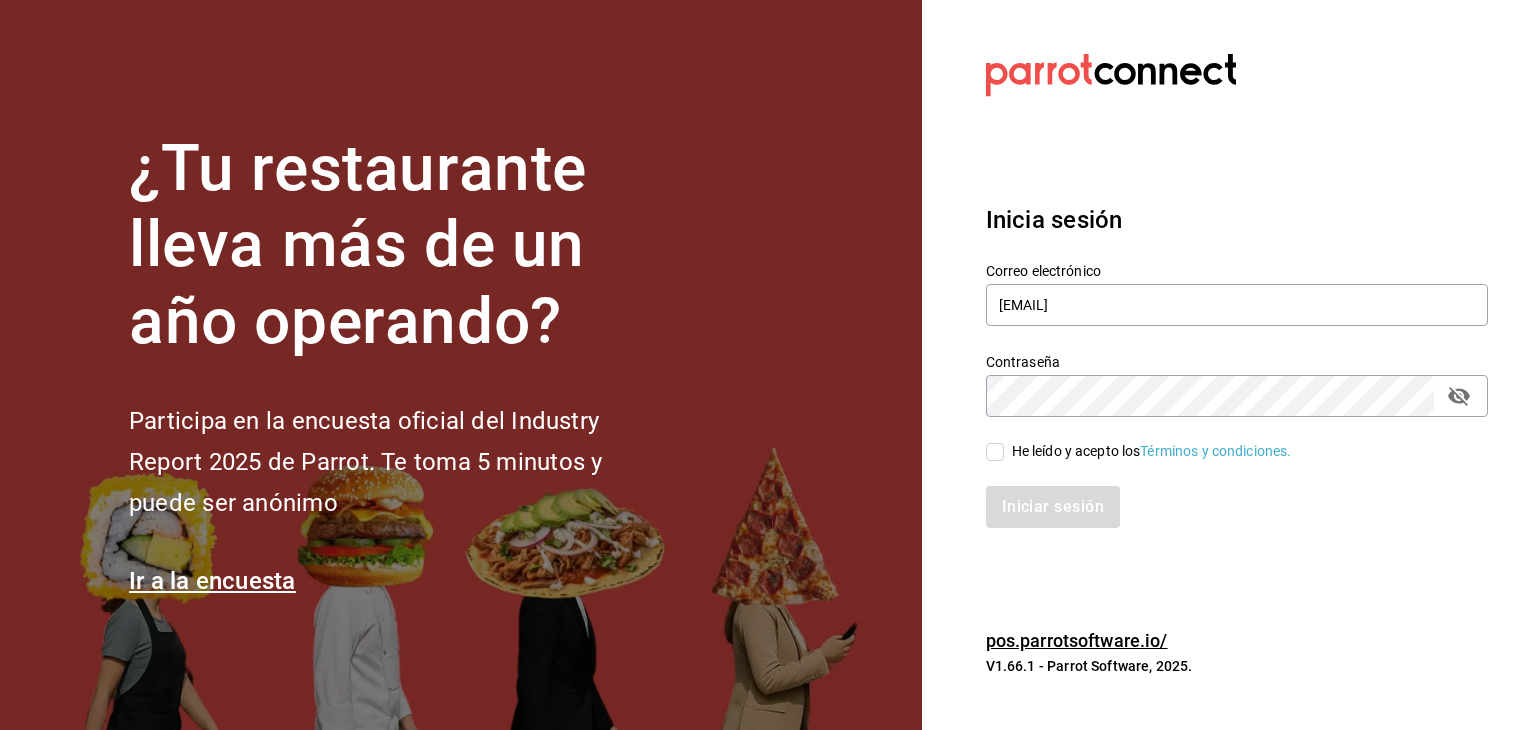 click on "He leído y acepto los  Términos y condiciones." at bounding box center [995, 452] 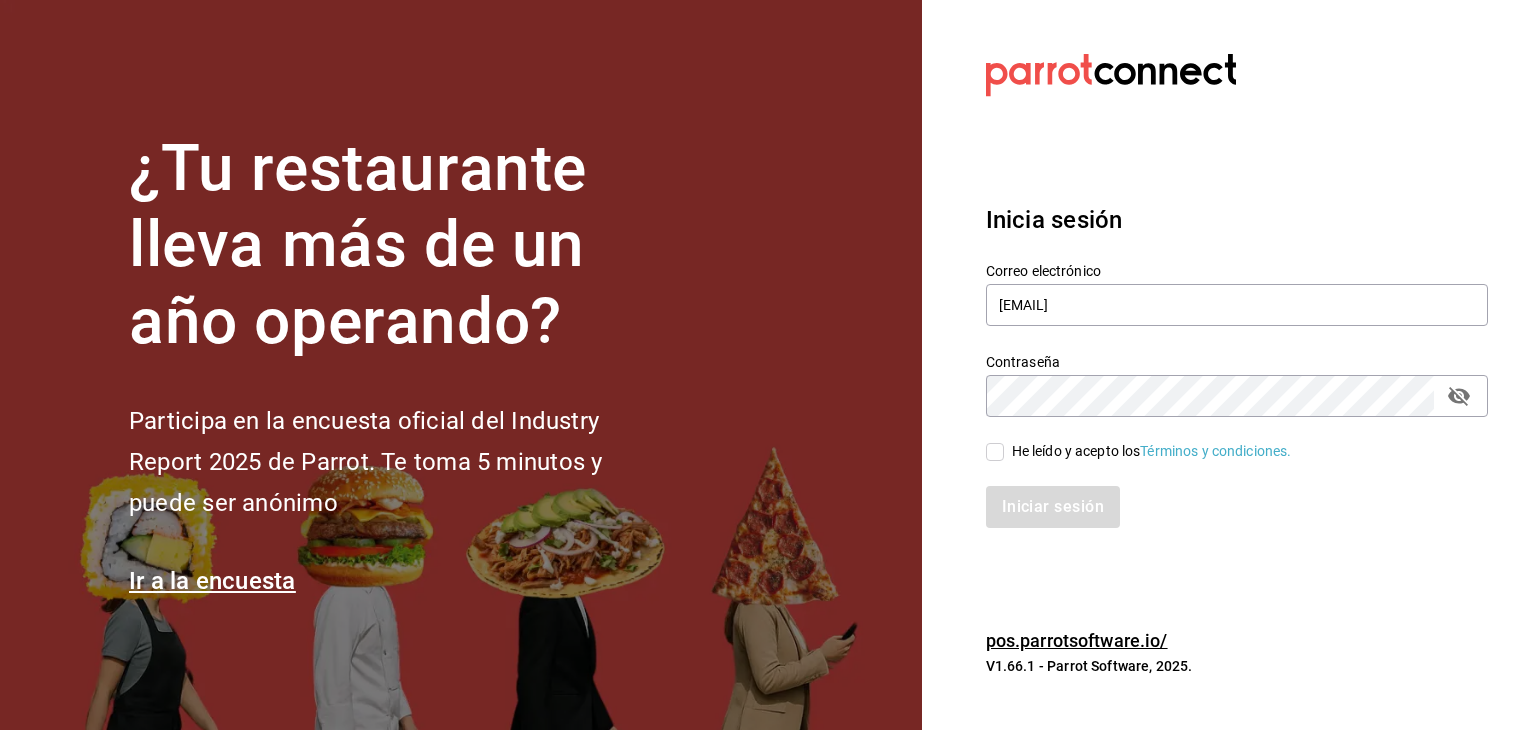 checkbox on "true" 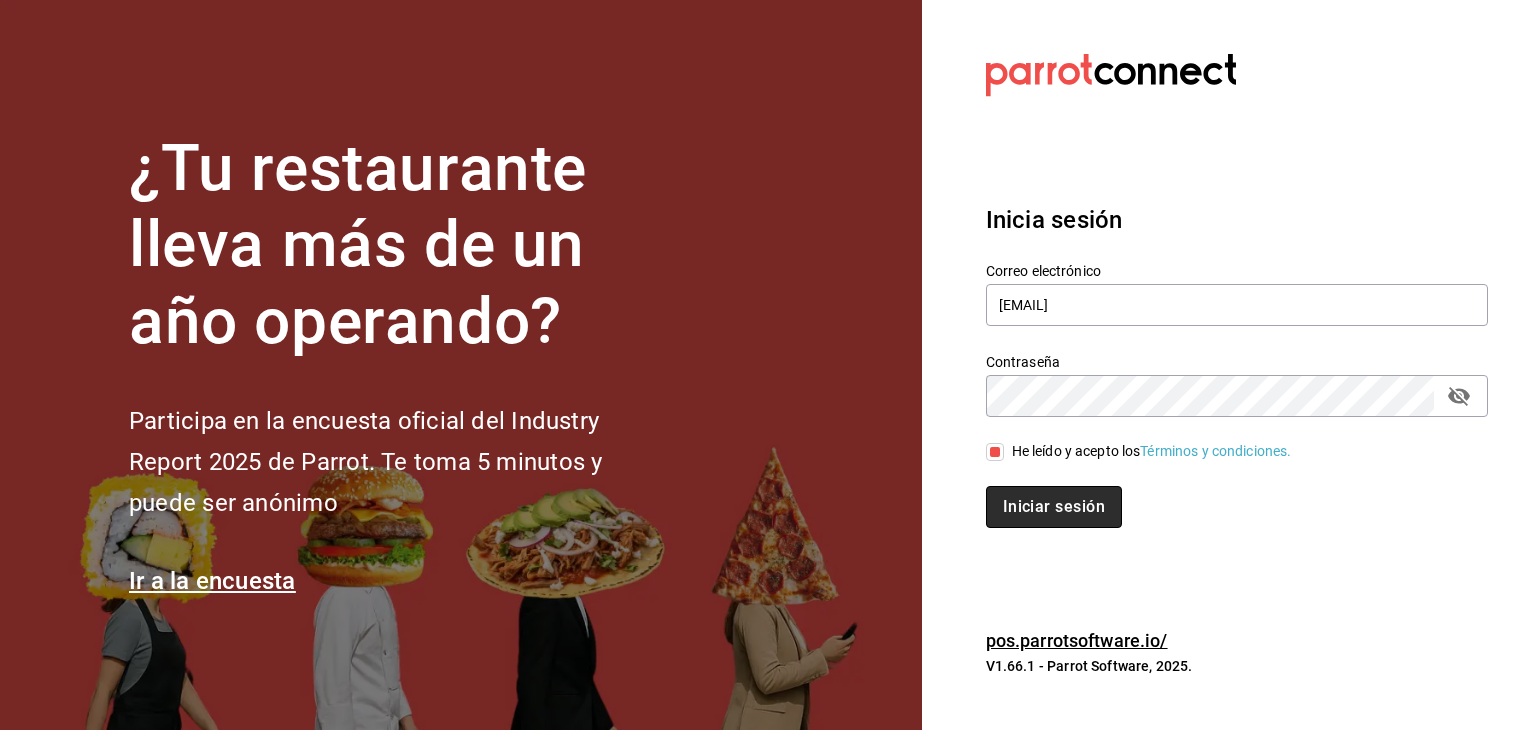 click on "Iniciar sesión" at bounding box center [1054, 507] 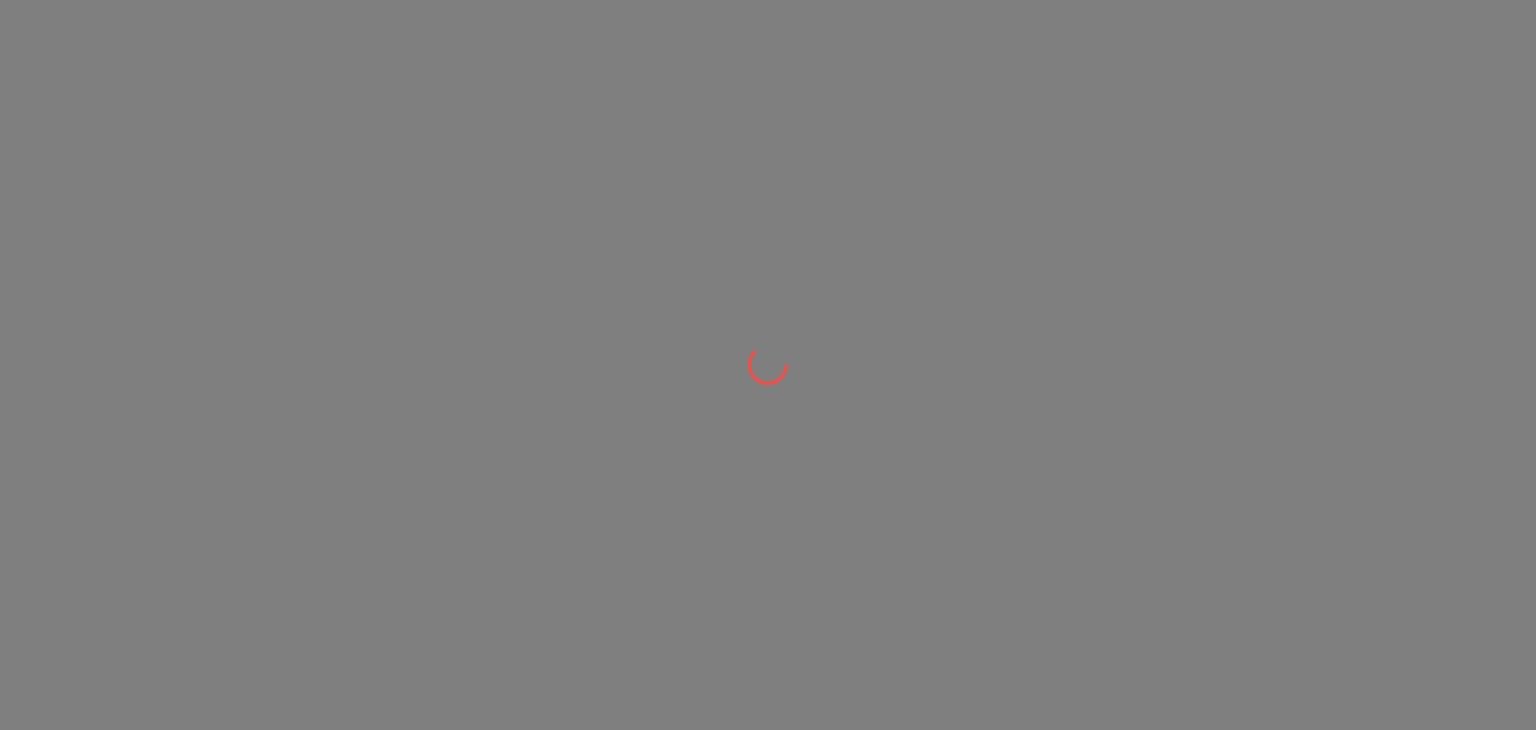 scroll, scrollTop: 0, scrollLeft: 0, axis: both 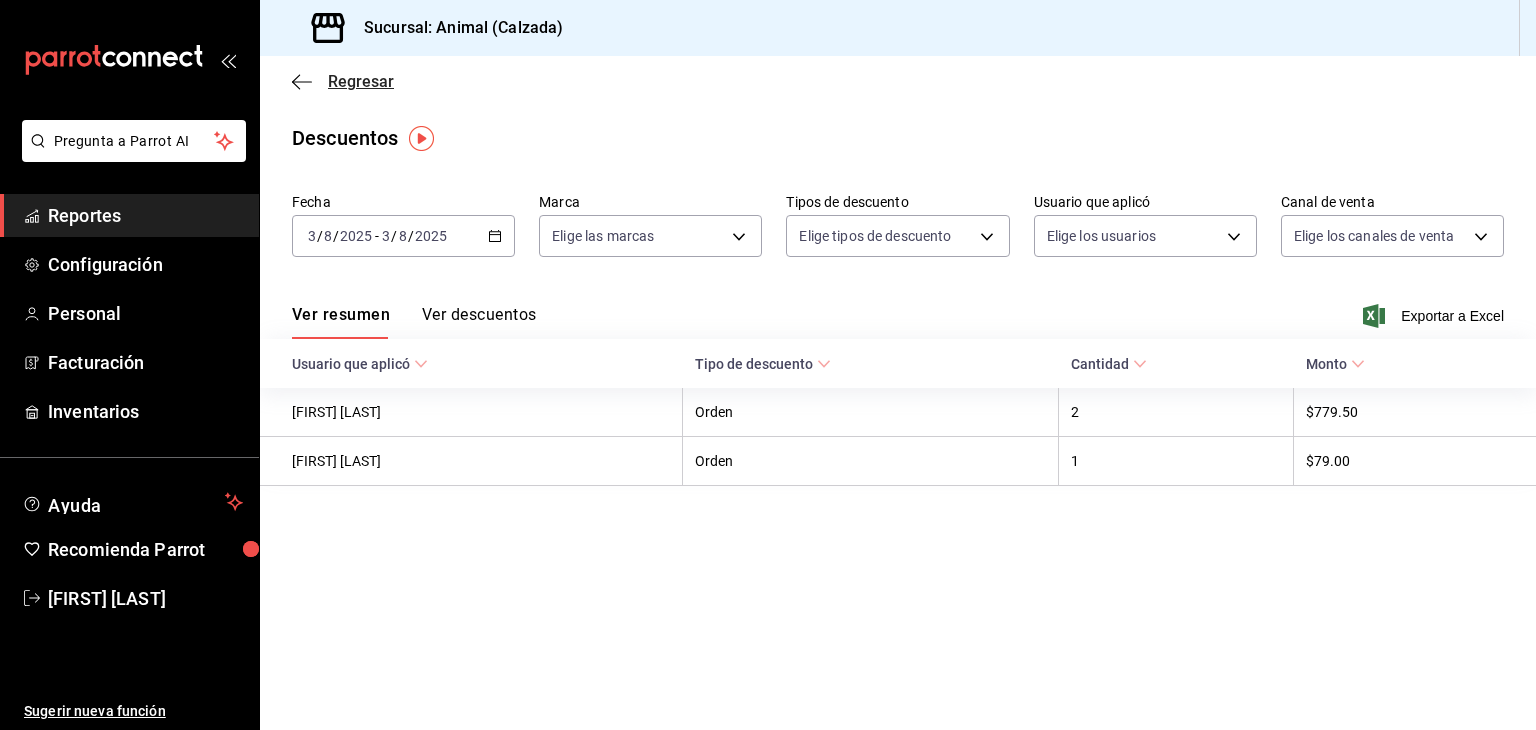 click 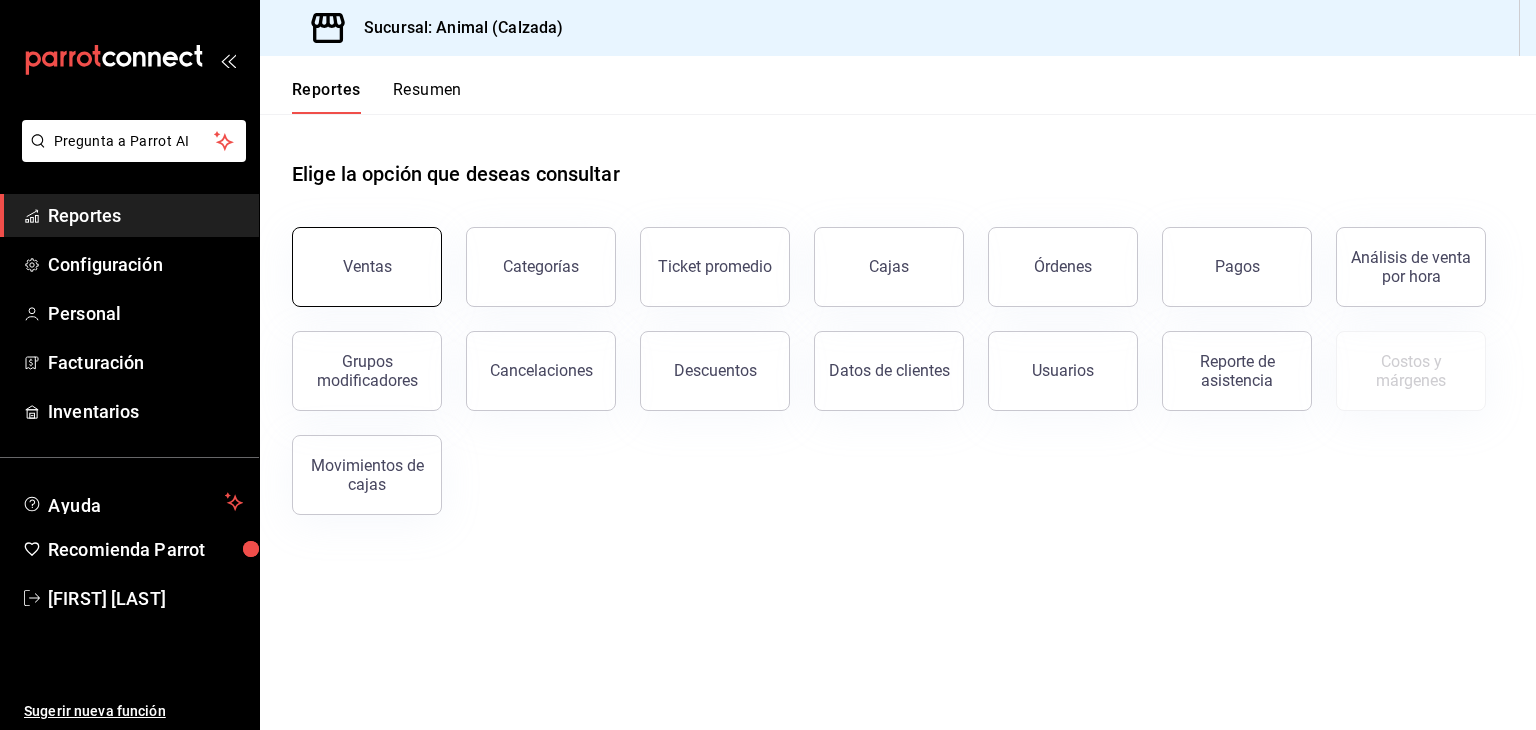 click on "Ventas" at bounding box center (367, 267) 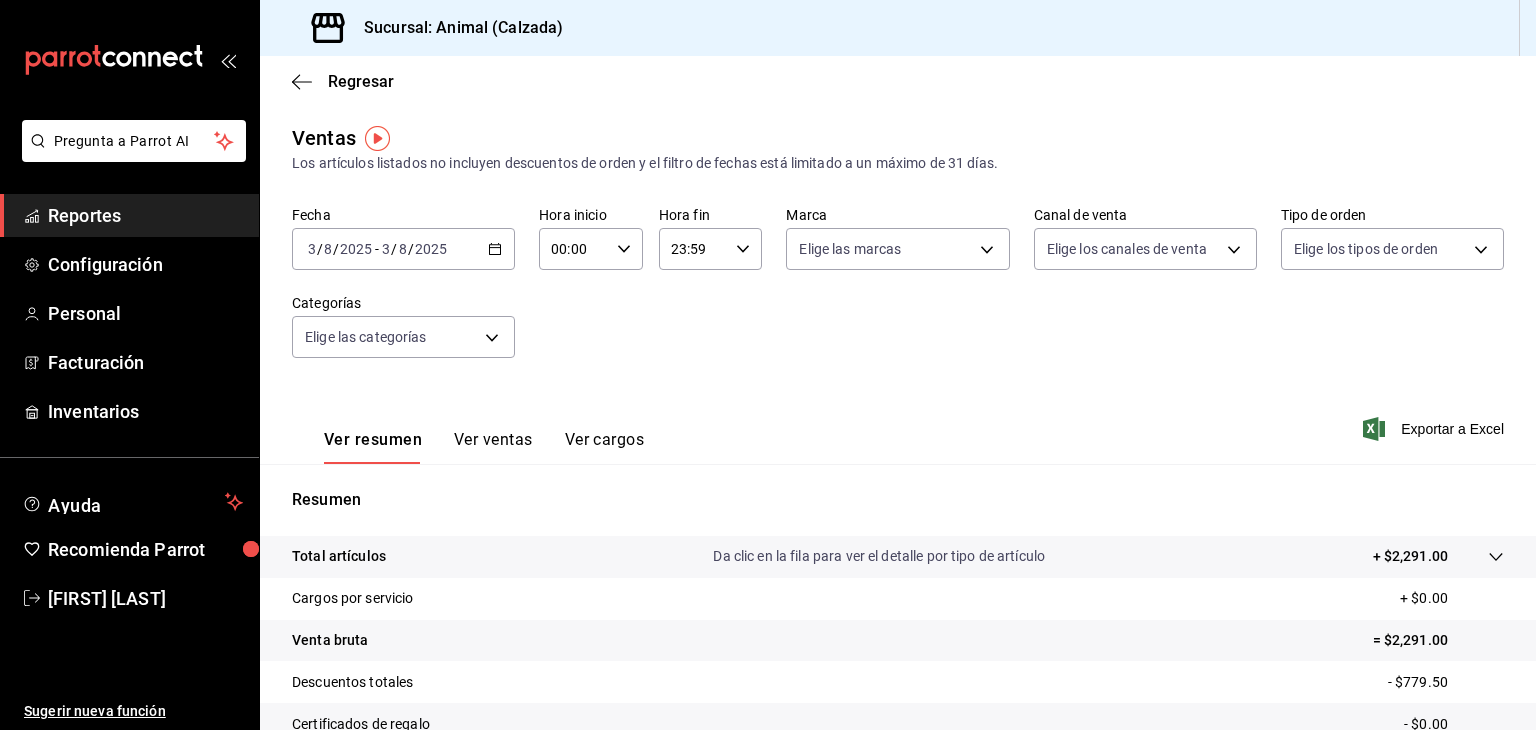 click 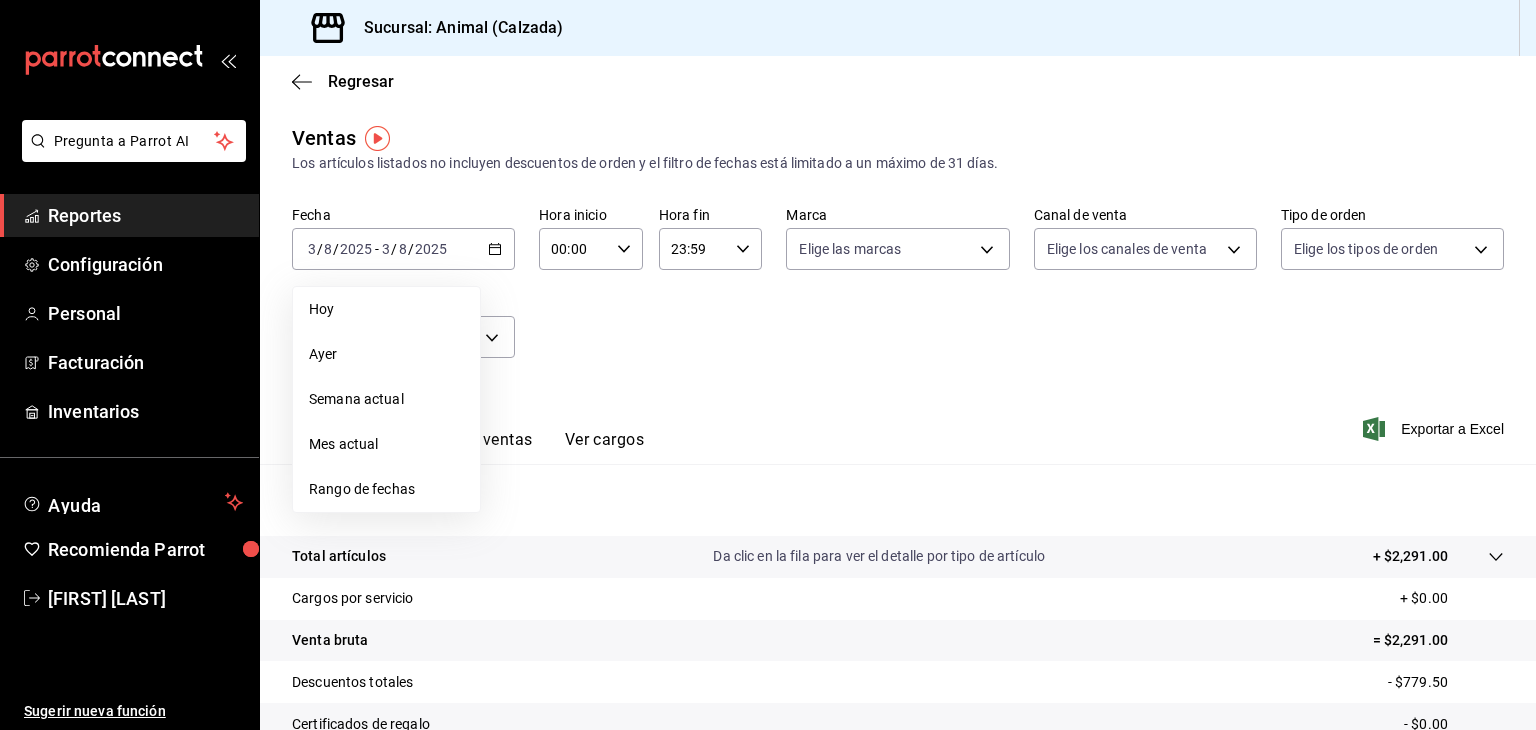 click on "Rango de fechas" at bounding box center [386, 489] 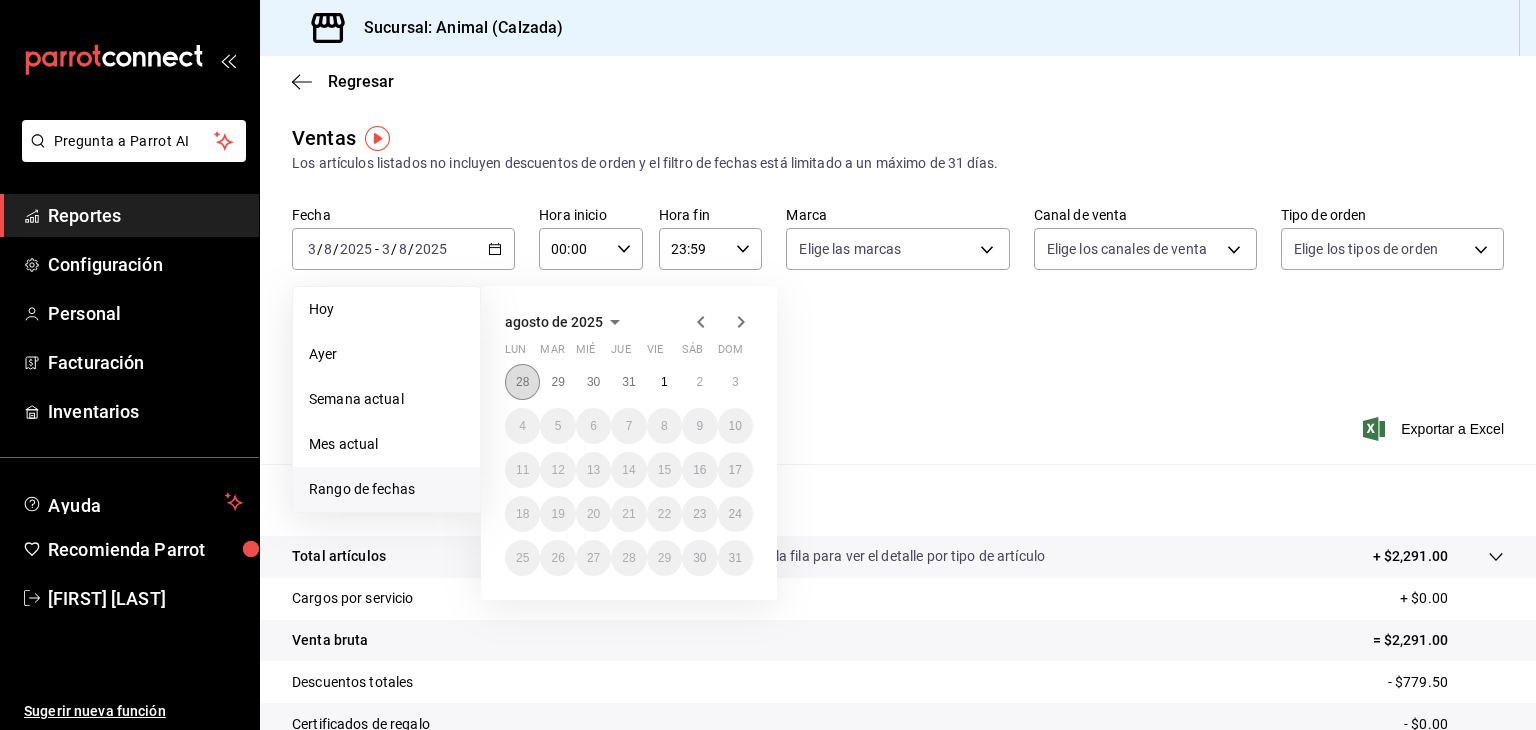 click on "28" at bounding box center [522, 382] 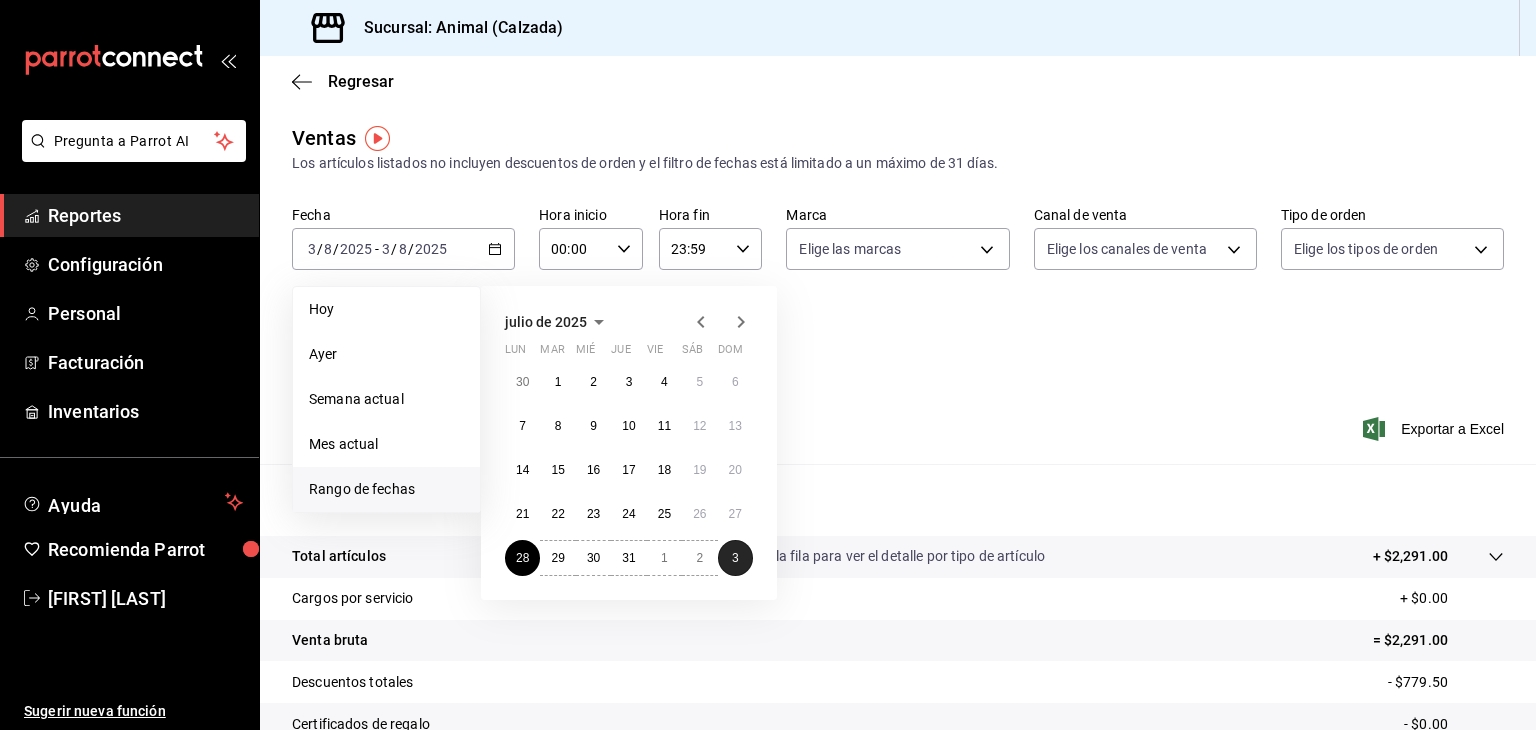 click on "3" at bounding box center [735, 558] 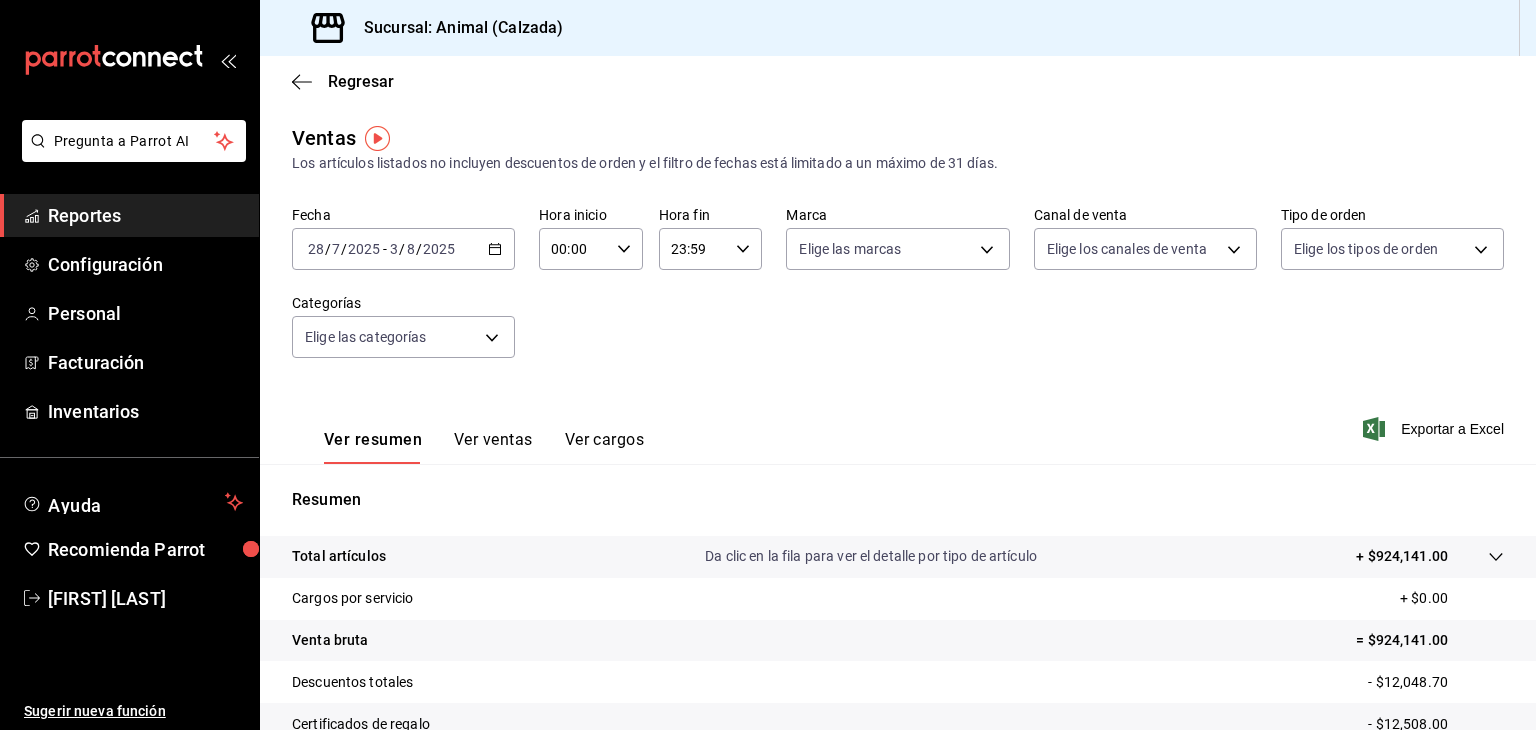 click on "00:00 Hora inicio" at bounding box center [591, 249] 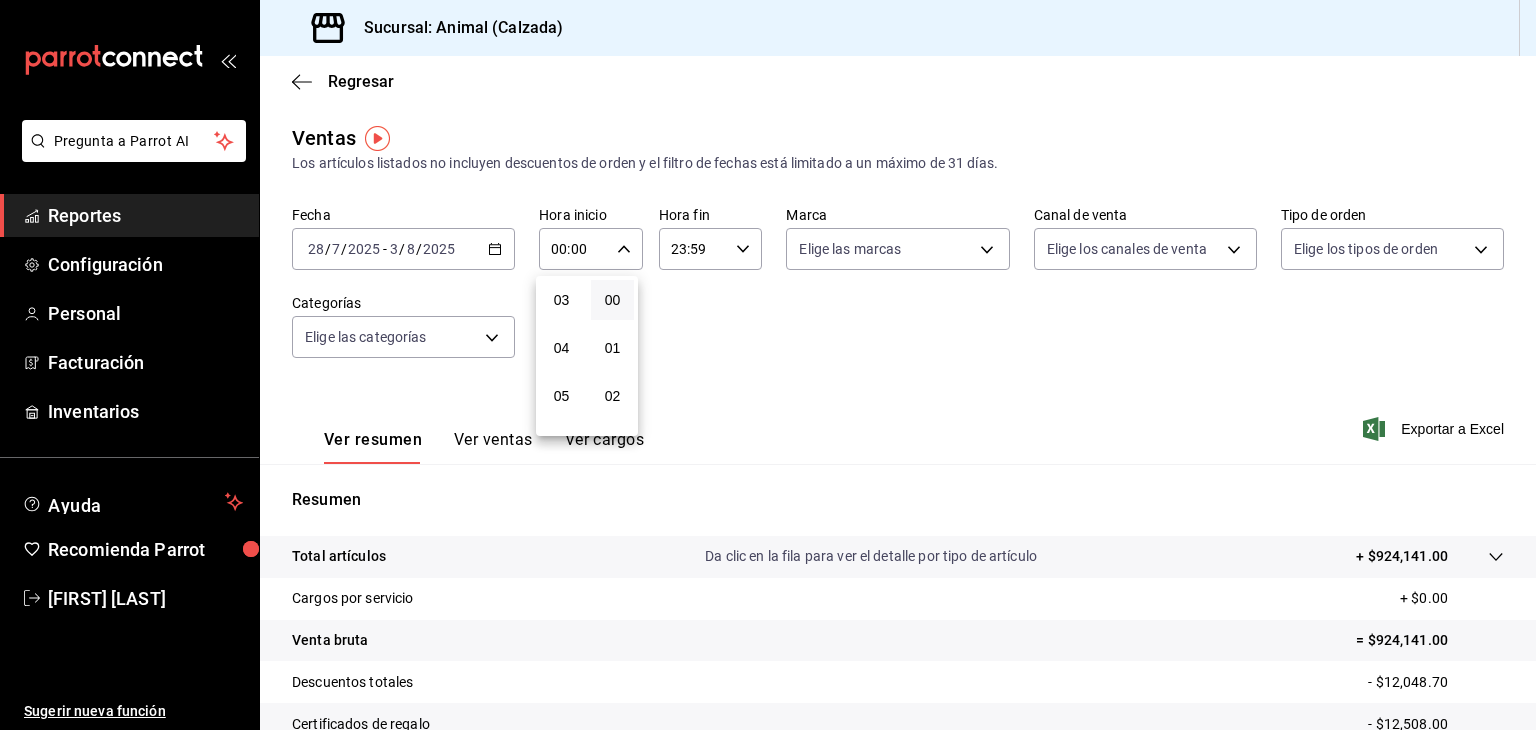 scroll, scrollTop: 166, scrollLeft: 0, axis: vertical 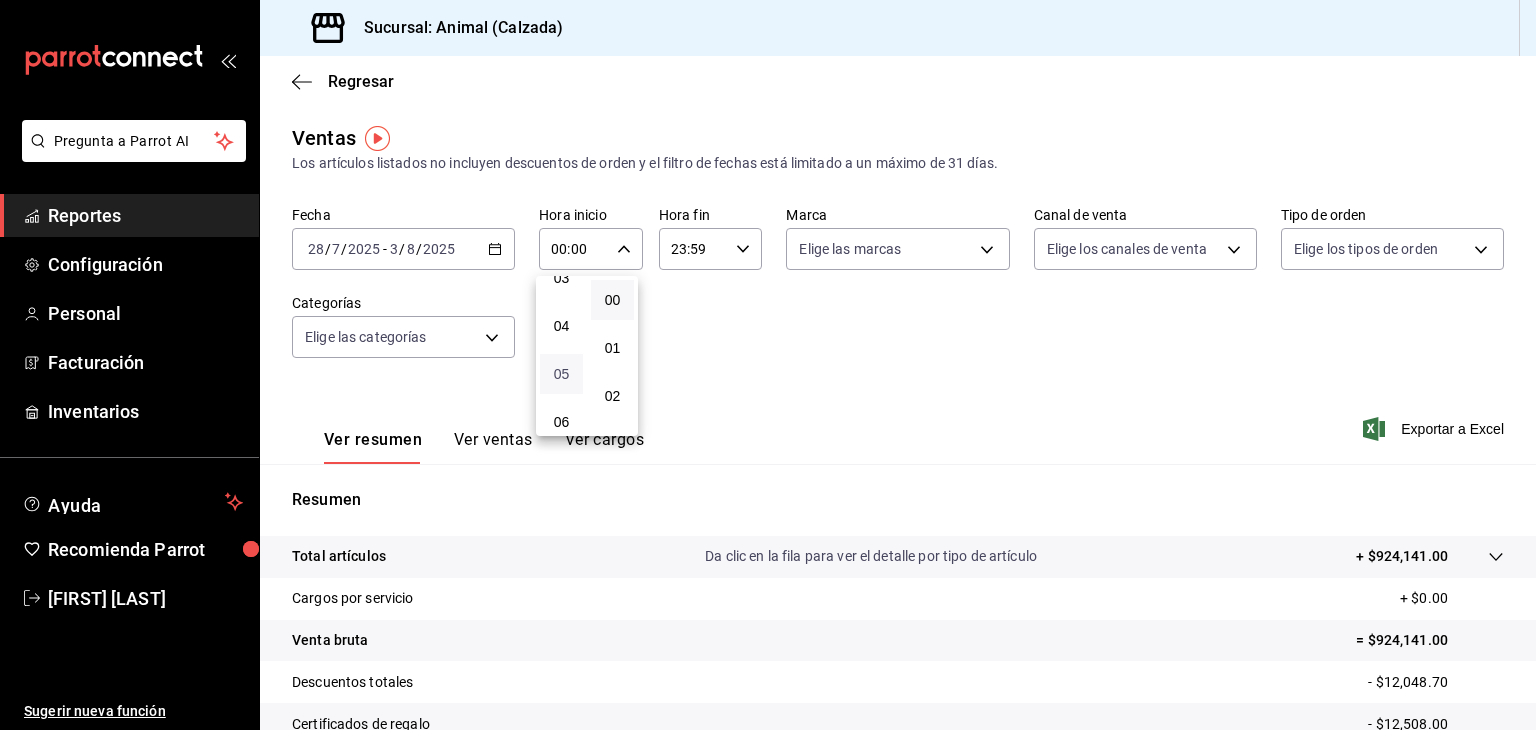 click on "05" at bounding box center [561, 374] 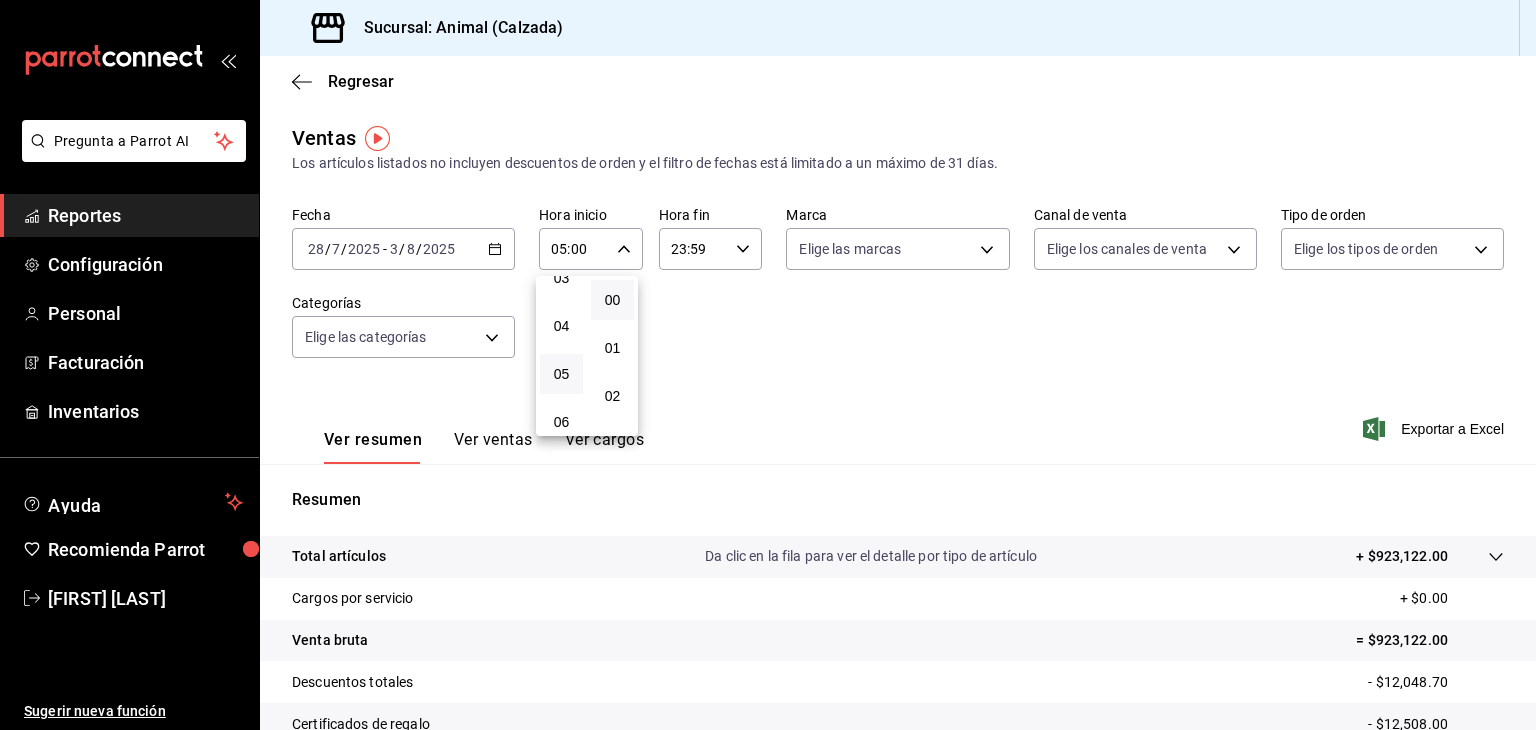 click at bounding box center (768, 365) 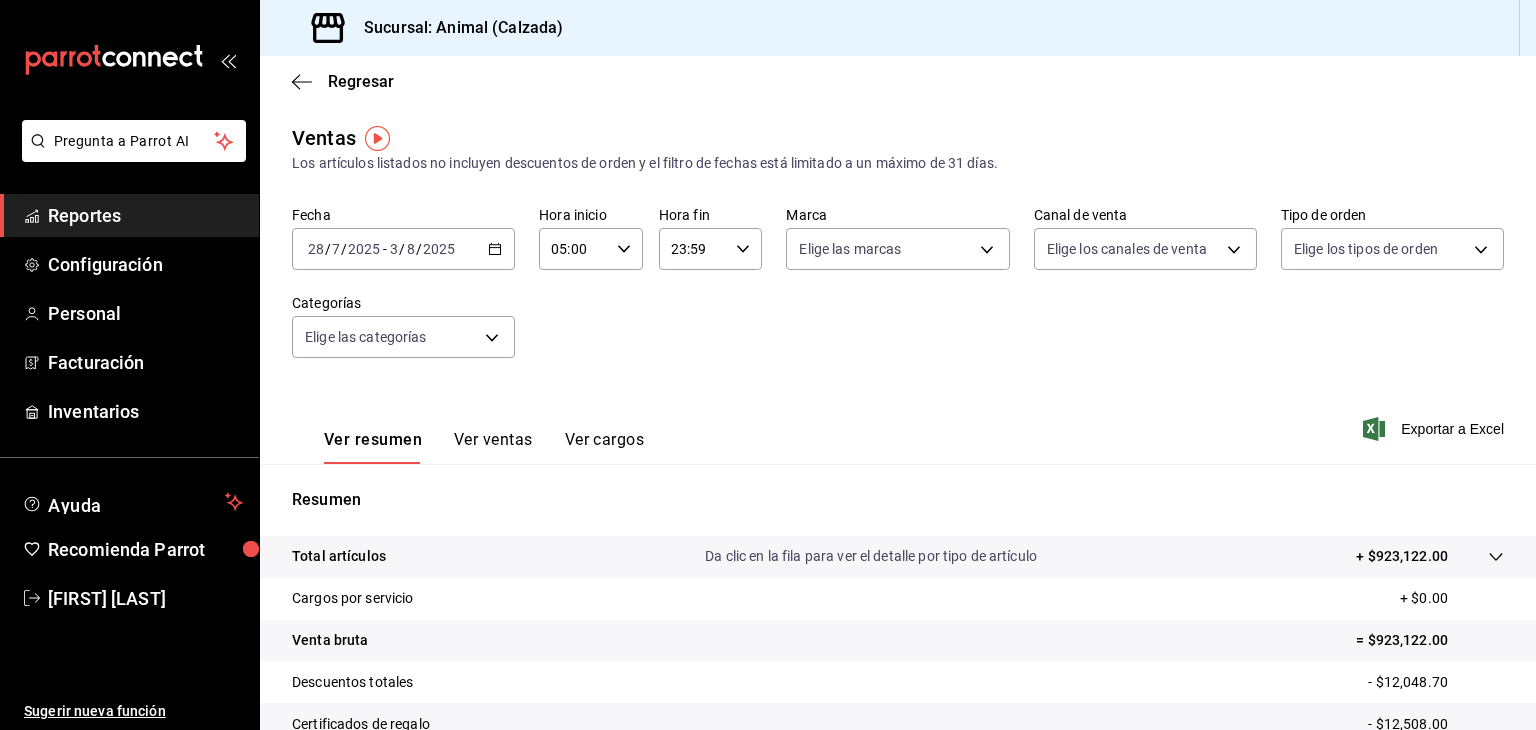 click 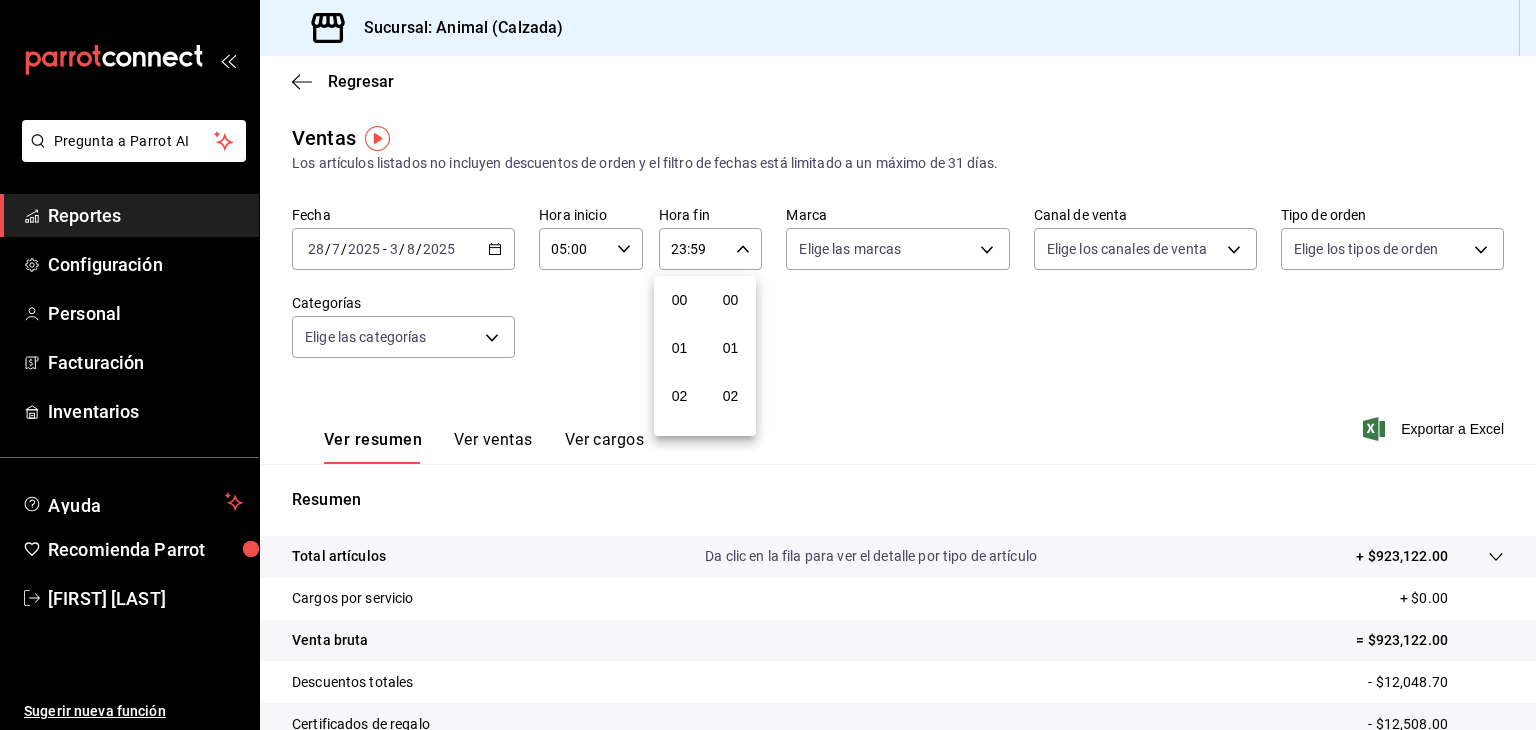 scroll, scrollTop: 1011, scrollLeft: 0, axis: vertical 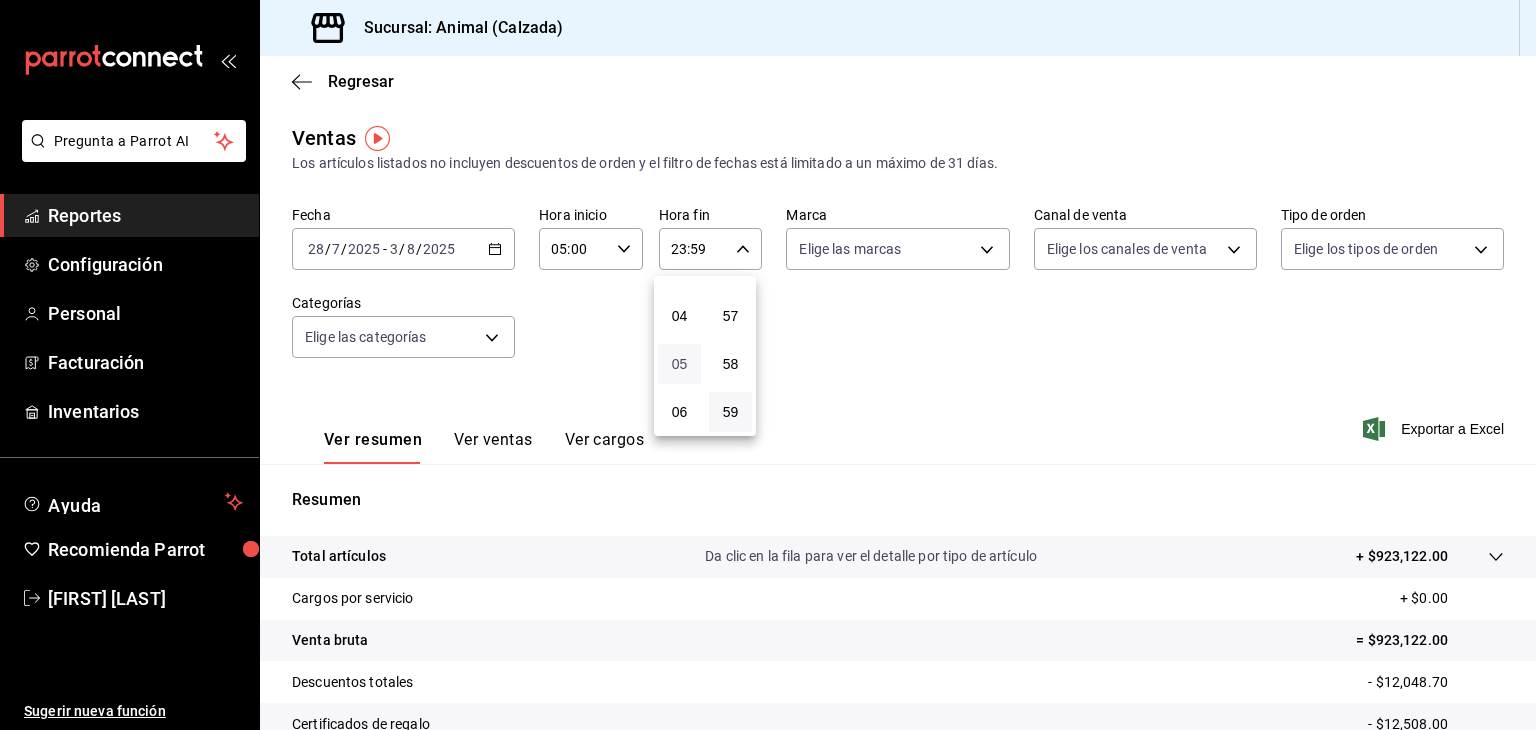 click on "05" at bounding box center [679, 364] 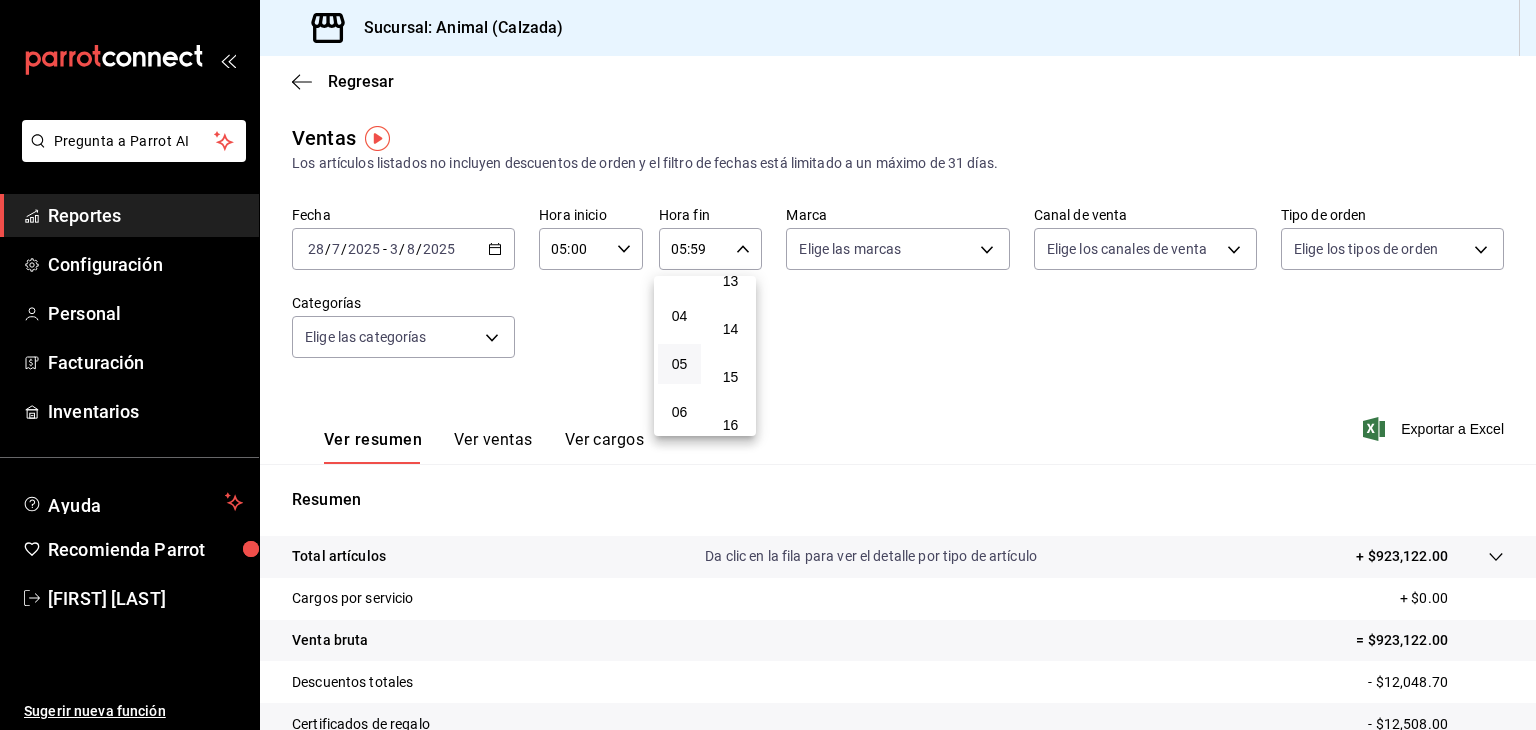 scroll, scrollTop: 0, scrollLeft: 0, axis: both 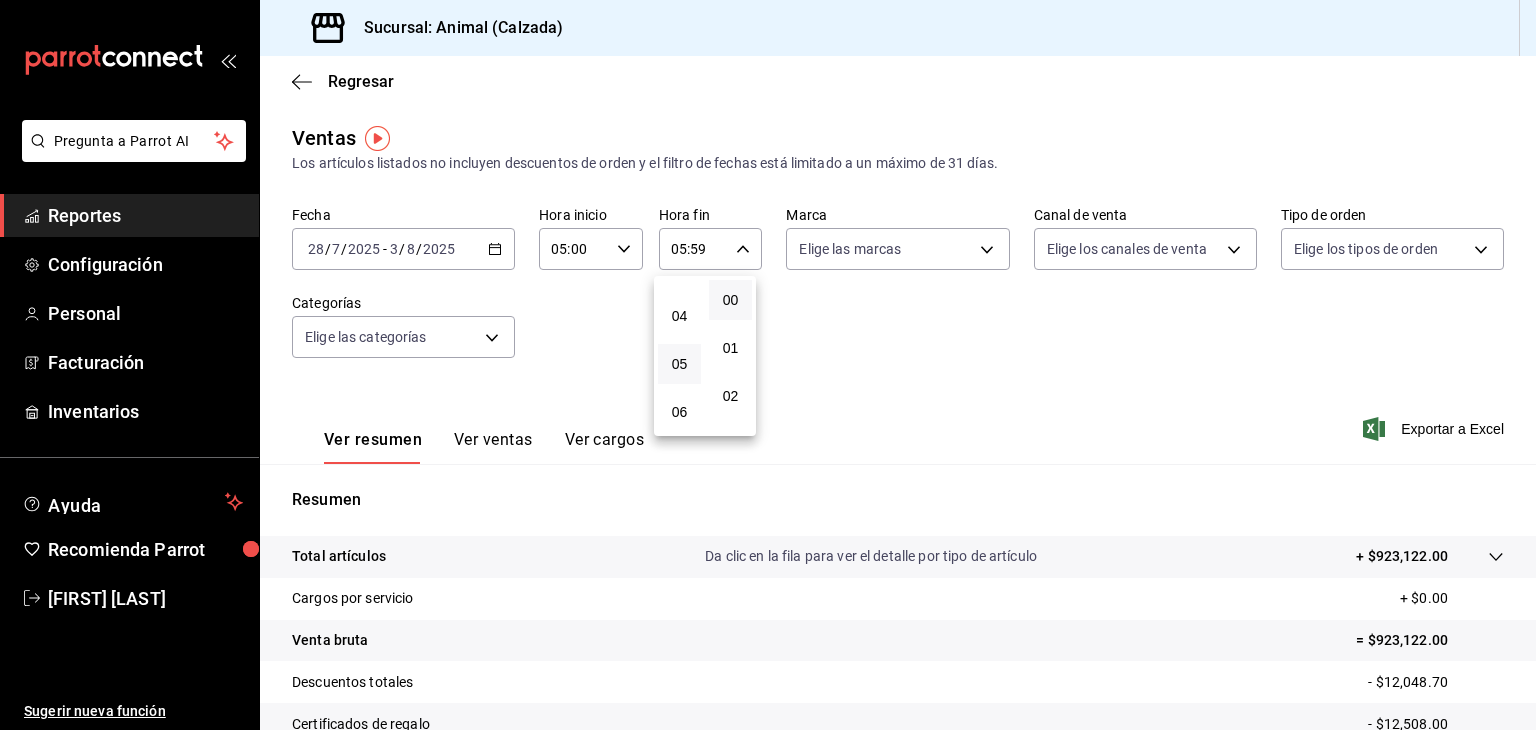 click on "00" at bounding box center (730, 300) 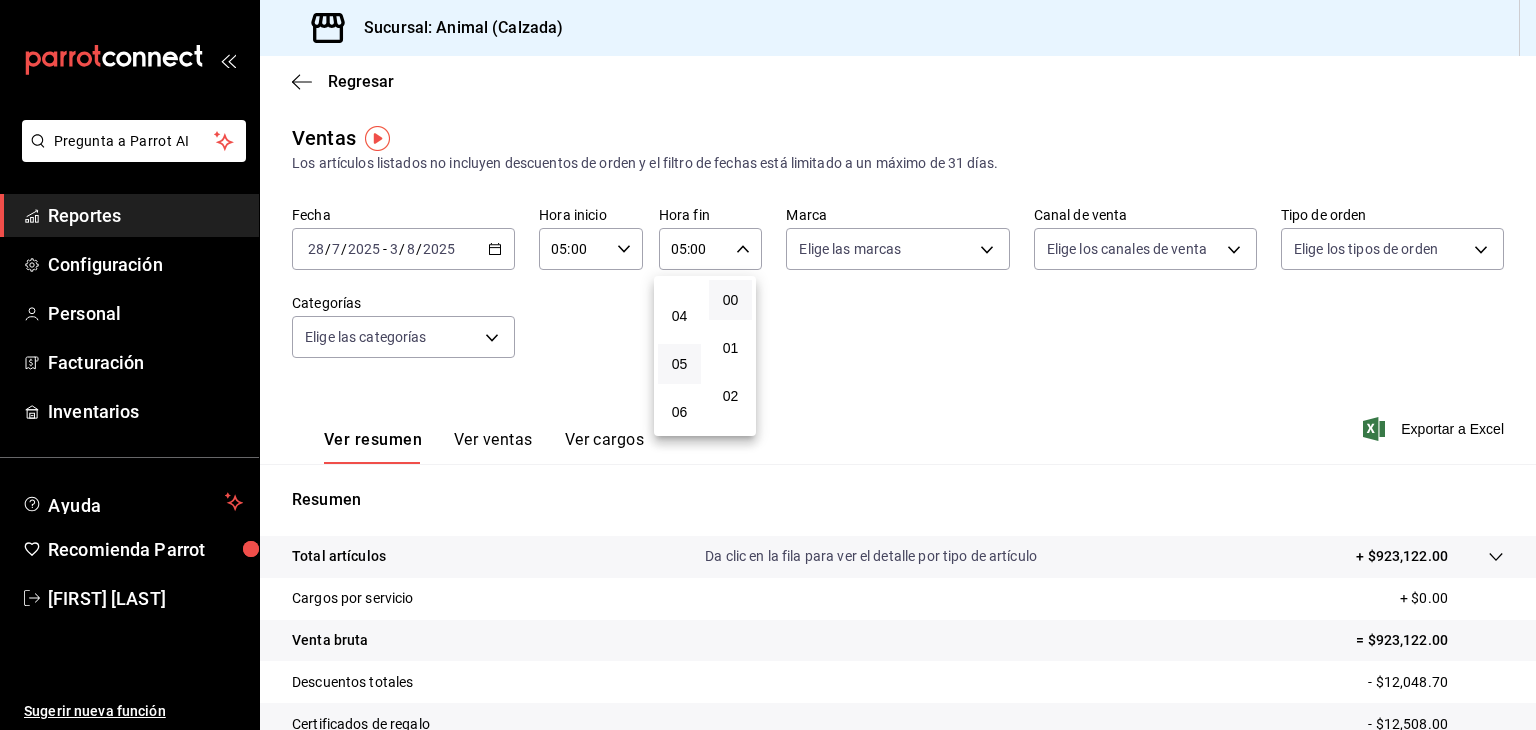 click at bounding box center [768, 365] 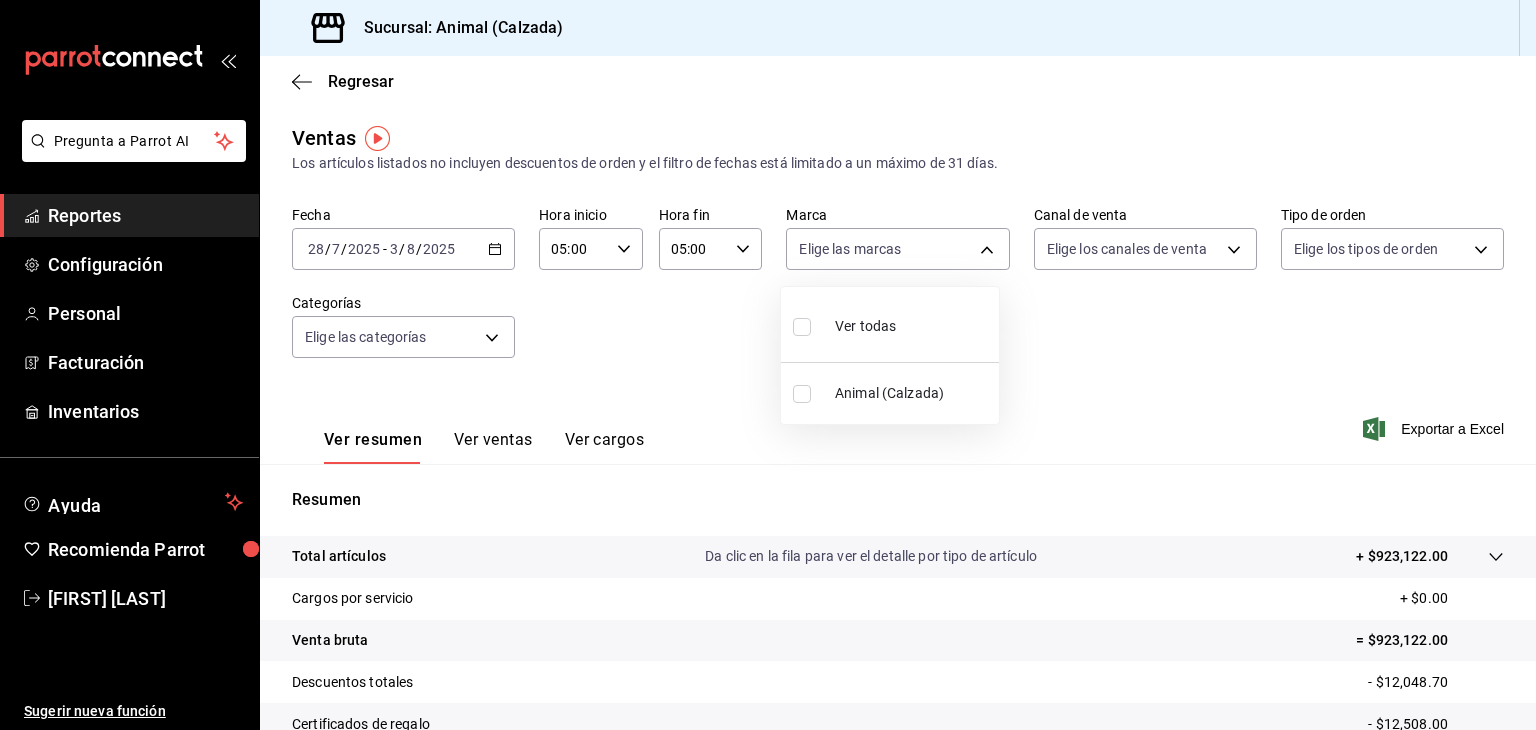 click on "Pregunta a Parrot AI Reportes   Configuración   Personal   Facturación   Inventarios   Ayuda Recomienda Parrot   [FIRST] [LAST]   Sugerir nueva función   Sucursal: Animal (Calzada) Regresar Ventas Los artículos listados no incluyen descuentos de orden y el filtro de fechas está limitado a un máximo de 31 días. Fecha [DATE] [DATE] / [DATE] / [DATE] - [DATE] [DATE] / [DATE] / [DATE] Hora inicio [TIME] Hora inicio Hora fin [TIME] Hora fin Marca Elige las marcas Canal de venta Elige los canales de venta Tipo de orden Elige los tipos de orden Categorías Elige las categorías Ver resumen Ver ventas Ver cargos Exportar a Excel Resumen Total artículos Da clic en la fila para ver el detalle por tipo de artículo + $923,122.00 Cargos por servicio + $0.00 Venta bruta = $923,122.00 Descuentos totales - $12,048.70 Certificados de regalo - $12,508.00 Venta total = $898,565.30 Impuestos - $123,940.04 Venta neta = $774,625.26 Pregunta a Parrot AI Reportes   Configuración   Personal   Facturación   Inventarios   Ayuda" at bounding box center (768, 365) 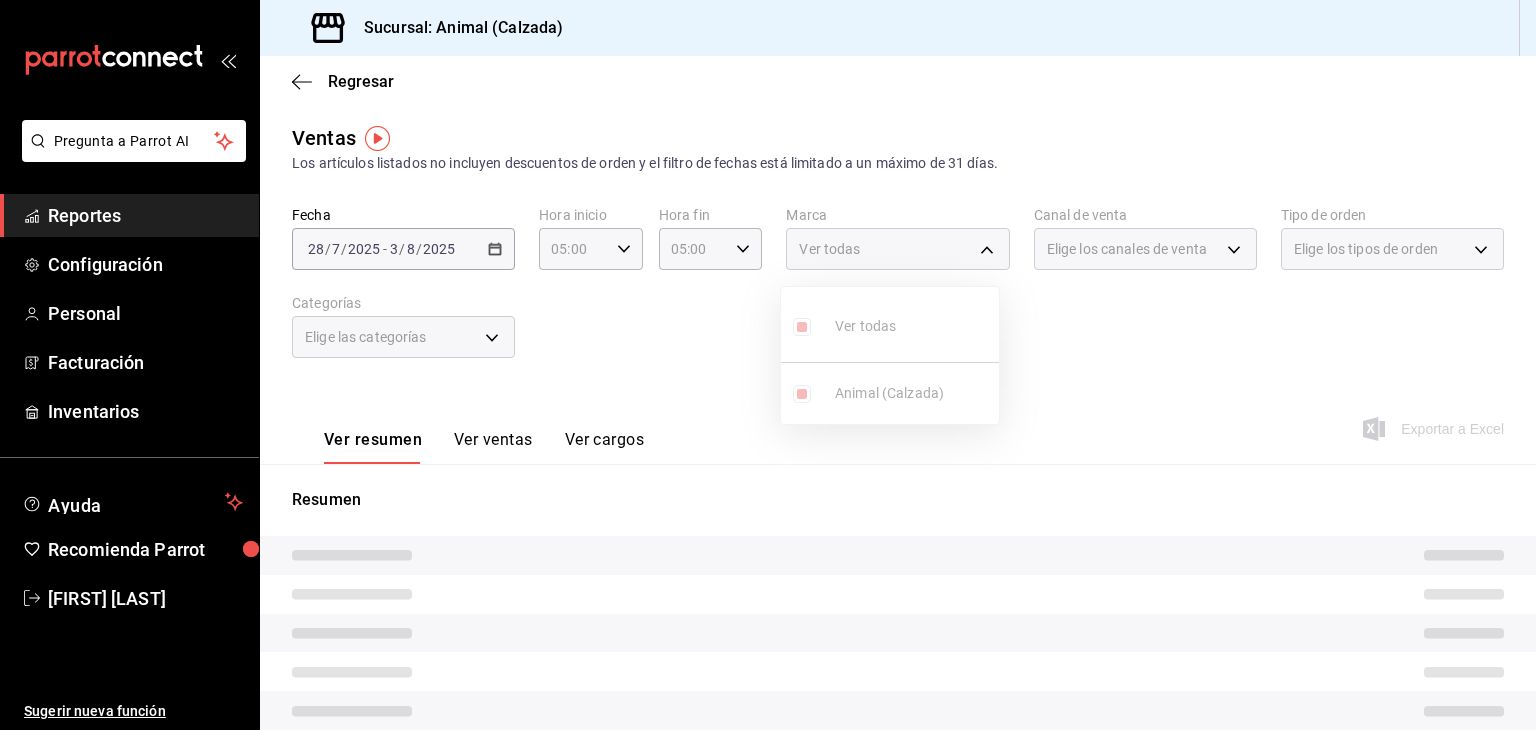 click at bounding box center [768, 365] 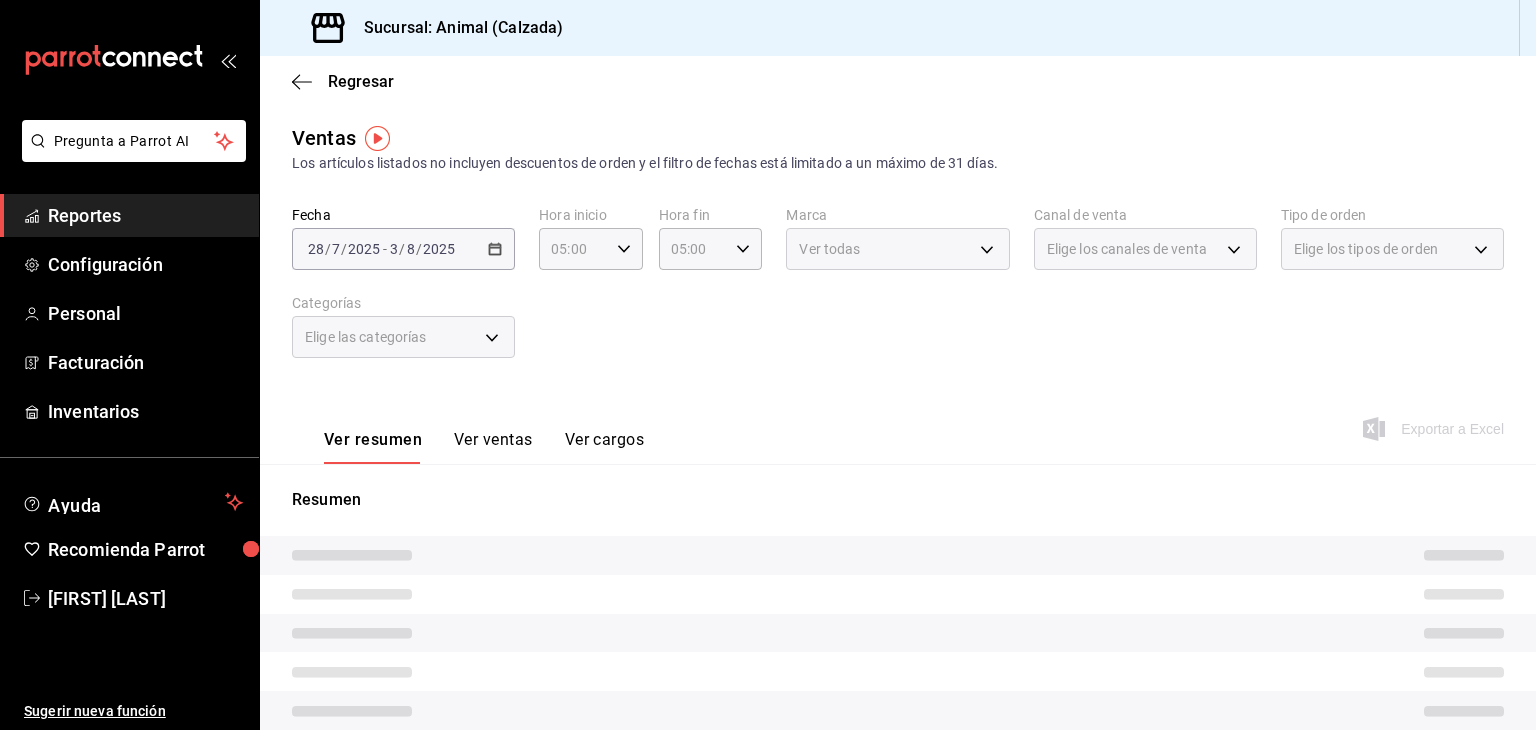 click on "Elige los canales de venta" at bounding box center (1127, 249) 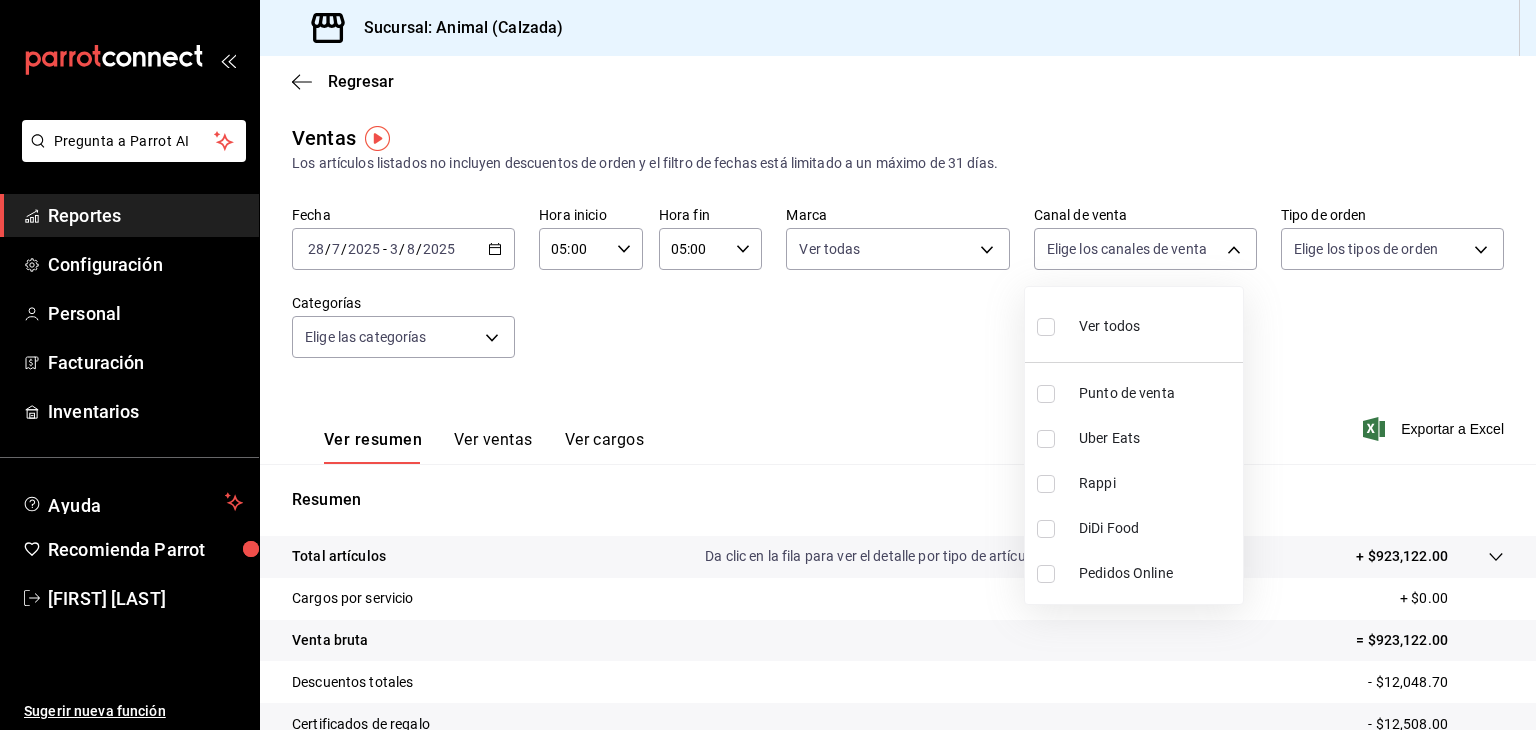 click on "Pregunta a Parrot AI Reportes   Configuración   Personal   Facturación   Inventarios   Ayuda Recomienda Parrot   [FIRST] [LAST]   Sugerir nueva función   Sucursal: Animal (Calzada) Regresar Ventas Los artículos listados no incluyen descuentos de orden y el filtro de fechas está limitado a un máximo de 31 días. Fecha [DATE] [DATE] - [DATE] [DATE] Hora inicio [TIME] Hora inicio Hora fin [TIME] Hora fin Marca Ver todas [UUID] Canal de venta Elige los canales de venta Tipo de orden Elige los tipos de orden Categorías Elige las categorías Ver resumen Ver ventas Ver cargos Exportar a Excel Resumen Total artículos Da clic en la fila para ver el detalle por tipo de artículo + $923,122.00 Cargos por servicio + $0.00 Venta bruta = $923,122.00 Descuentos totales - $12,048.70 Certificados de regalo - $12,508.00 Venta total = $898,565.30 Impuestos - $123,940.04 Venta neta = $774,625.26 Pregunta a Parrot AI Reportes   Configuración   Personal   Facturación" at bounding box center [768, 365] 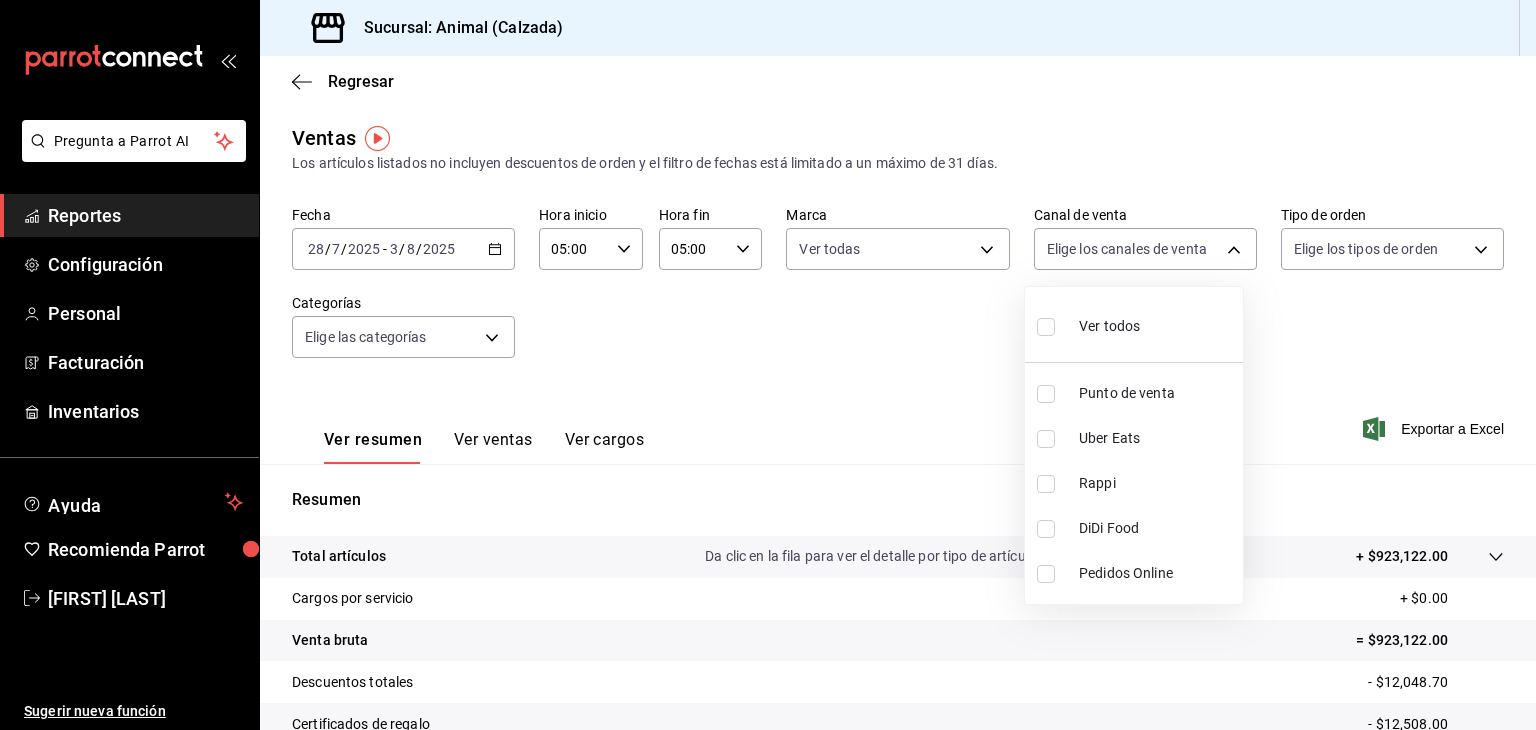 click at bounding box center [1046, 327] 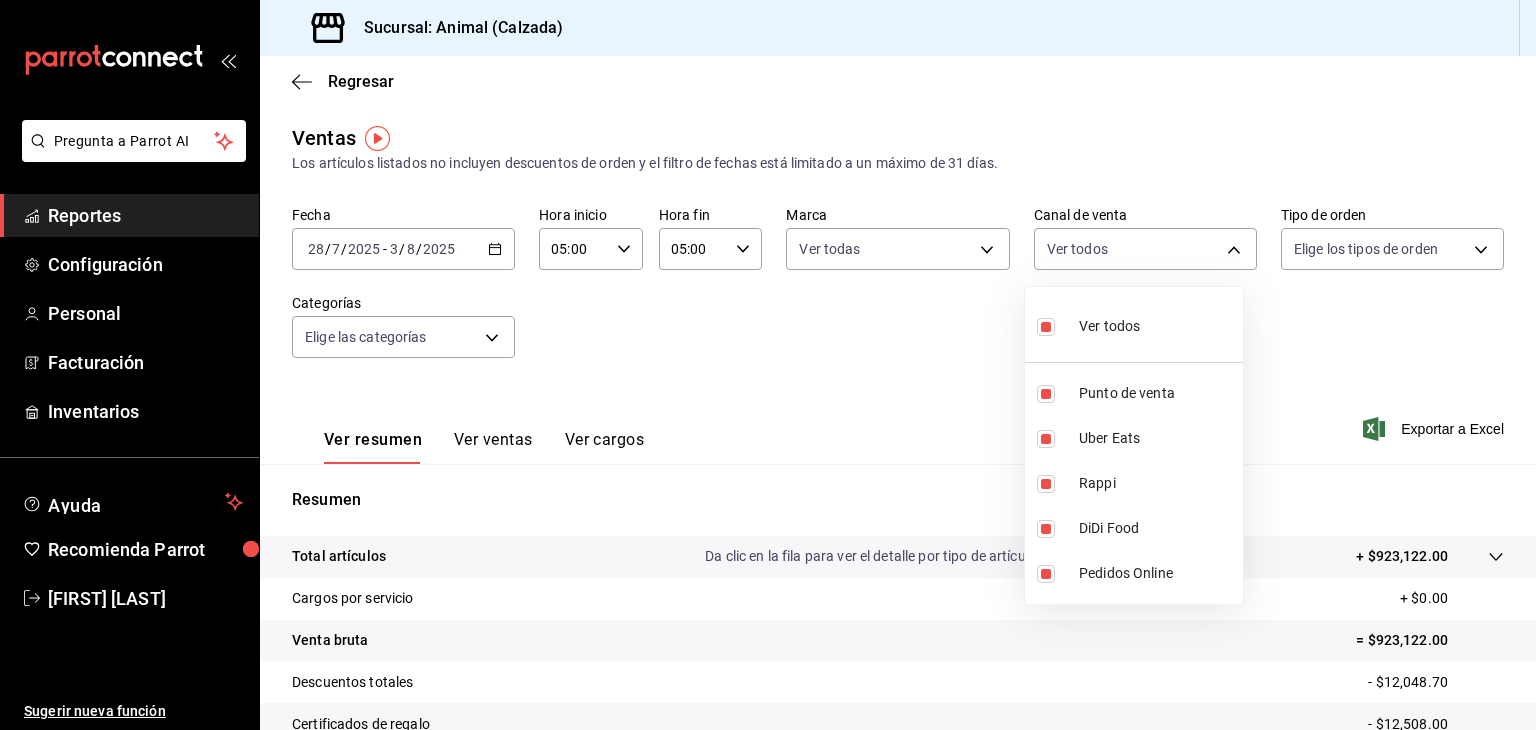 click at bounding box center (768, 365) 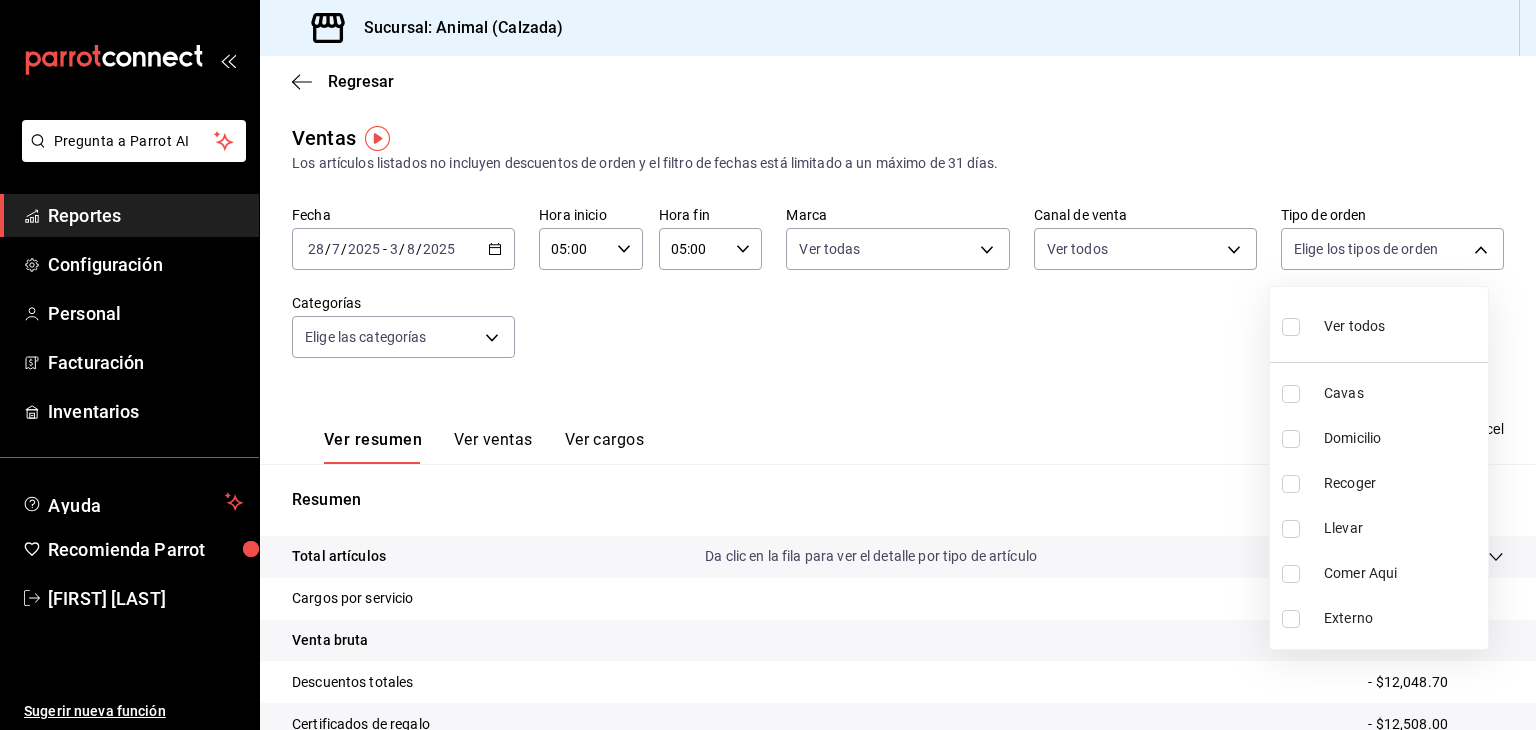 click on "Pregunta a Parrot AI Reportes   Configuración   Personal   Facturación   Inventarios   Ayuda Recomienda Parrot   [FIRST] [LAST]   Sugerir nueva función   Sucursal: Animal (Calzada) Regresar Ventas Los artículos listados no incluyen descuentos de orden y el filtro de fechas está limitado a un máximo de 31 días. Fecha [DATE] [DATE] / [DATE] / [DATE] - [DATE] [DATE] / [DATE] / [DATE] Hora inicio [TIME] Hora inicio Hora fin [TIME] Hora fin Marca Ver todas [UUID] Canal de venta Ver todas PARROT,UBER_EATS,RAPPI,DIDI_FOOD,ONLINE Tipo de orden Elige los tipos de orden Categorías Elige las categorías Ver resumen Ver ventas Ver cargos Exportar a Excel Resumen Total artículos Da clic en la fila para ver el detalle por tipo de artículo + $923,122.00 Cargos por servicio + $0.00 Venta bruta = $923,122.00 Descuentos totales - $12,048.70 Certificados de regalo - $12,508.00 Venta total = $898,565.30 Impuestos - $123,940.04 Venta neta = $774,625.26 Pregunta a Parrot AI Reportes   Configuración" at bounding box center [768, 365] 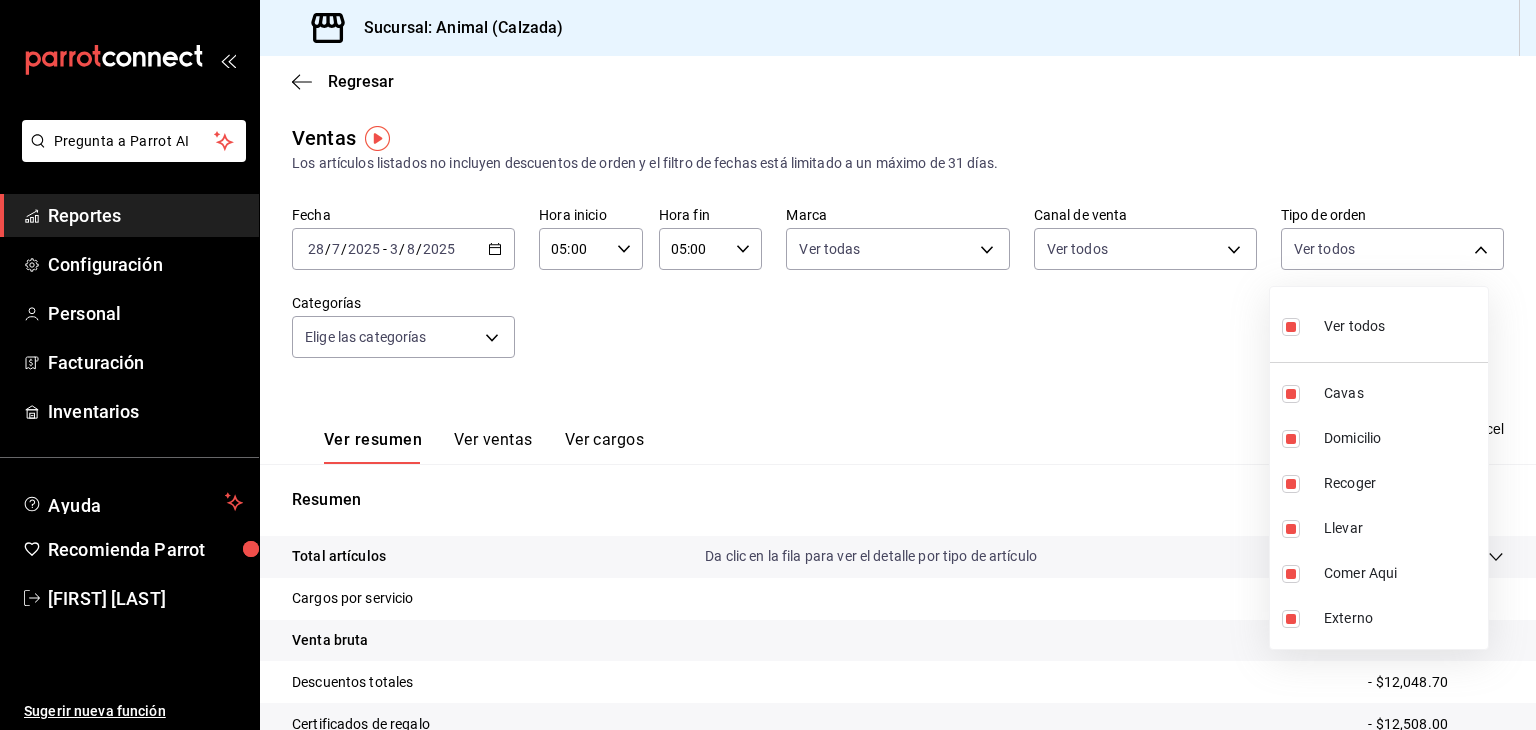click at bounding box center [768, 365] 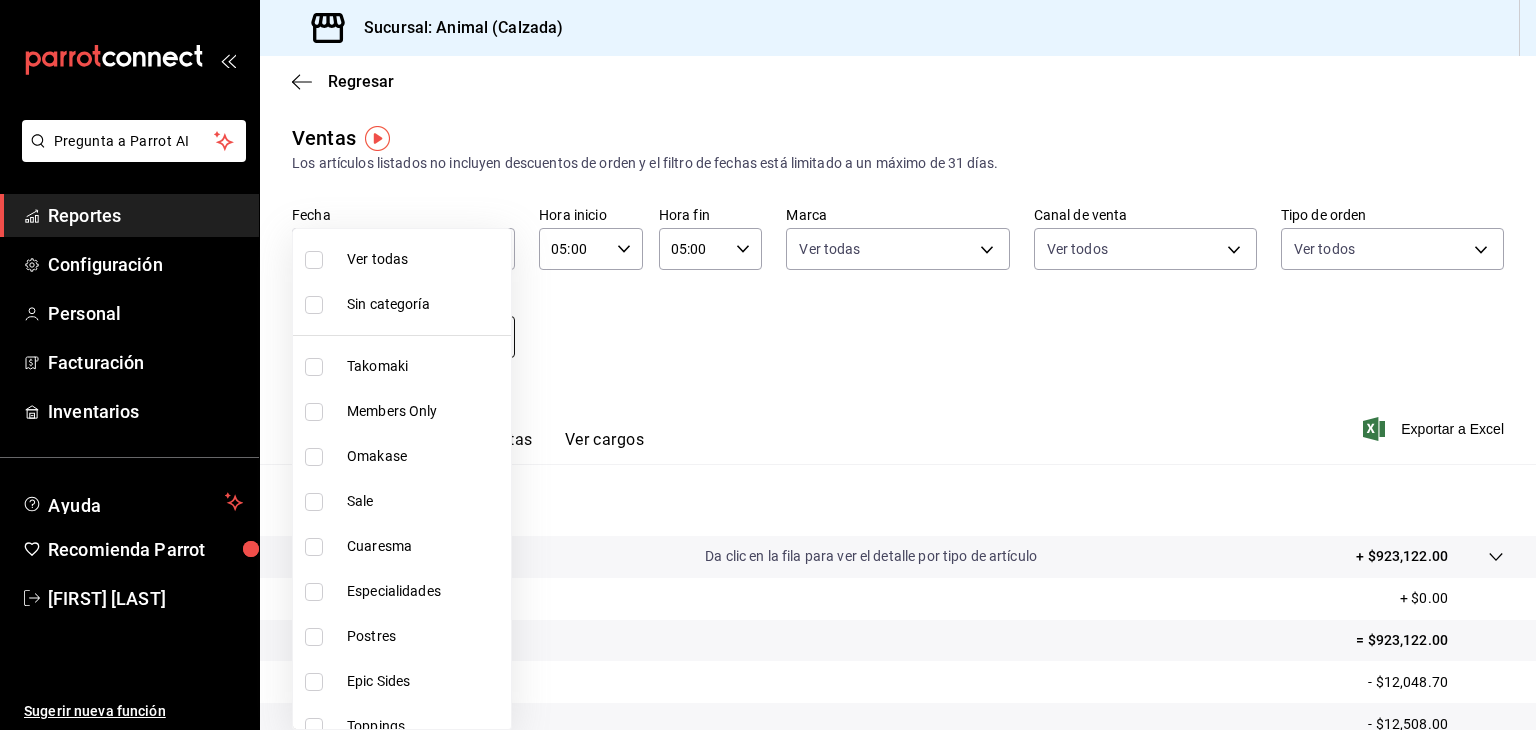 click on "Pregunta a Parrot AI Reportes   Configuración   Personal   Facturación   Inventarios   Ayuda Recomienda Parrot   [FIRST] [LAST]   Sugerir nueva función   Sucursal: Animal (Calzada) Regresar Ventas Los artículos listados no incluyen descuentos de orden y el filtro de fechas está limitado a un máximo de 31 días. Fecha [DATE] [DATE] / [DATE] / [DATE] - [DATE] [DATE] / [DATE] / [DATE] Hora inicio [TIME] Hora inicio Hora fin [TIME] Hora fin Marca Ver todas [UUID] Canal de venta Ver todas PARROT,UBER_EATS,RAPPI,DIDI_FOOD,ONLINE Tipo de orden Ver todas [UUID],[UUID],[UUID],[UUID],[UUID],EXTERNAL Categorías Elige las categorías Ver resumen Ver ventas Ver cargos Exportar a Excel Resumen Total artículos Da clic en la fila para ver el detalle por tipo de artículo + $923,122.00 Cargos por servicio + $0.00 Venta bruta = $923,122.00 Descuentos totales" at bounding box center (768, 365) 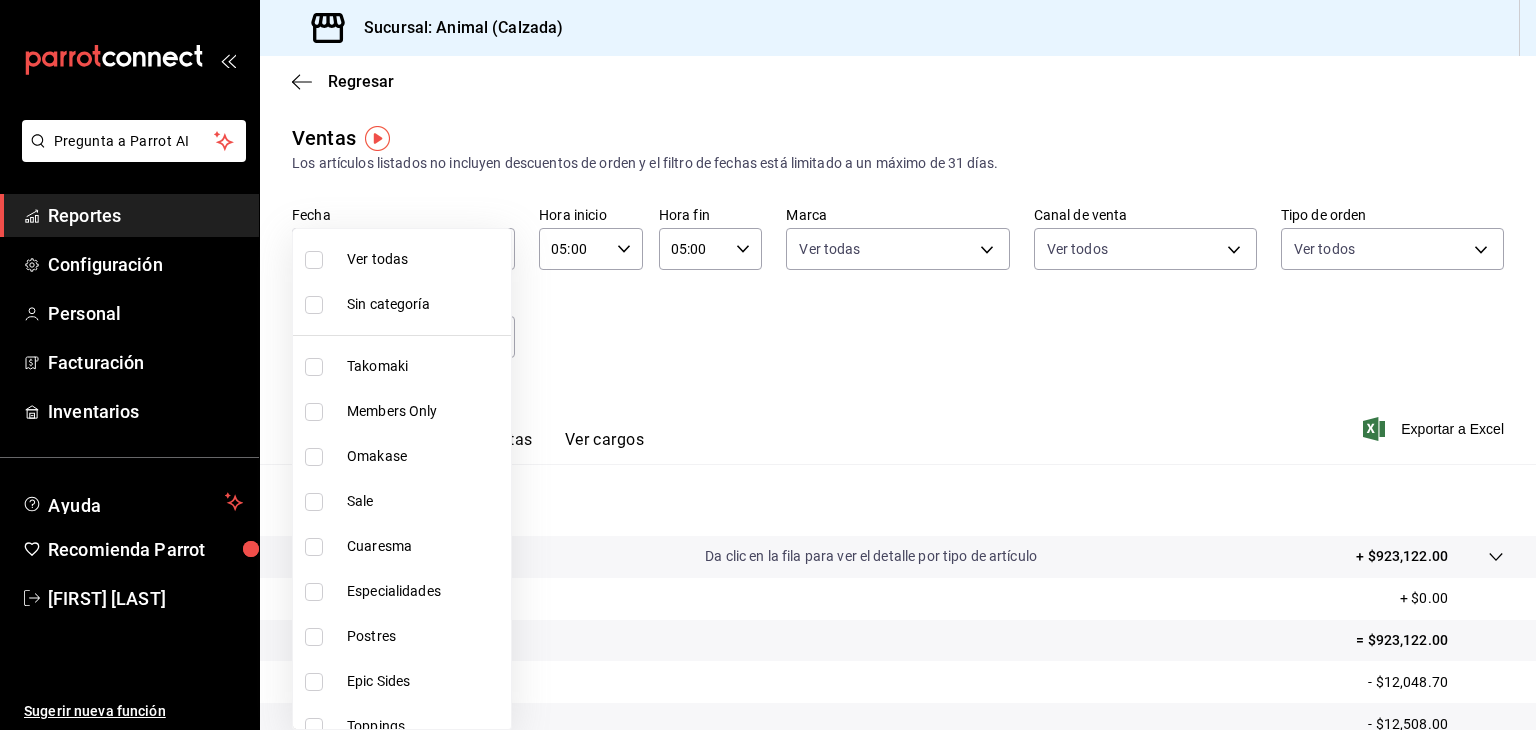 click at bounding box center [314, 260] 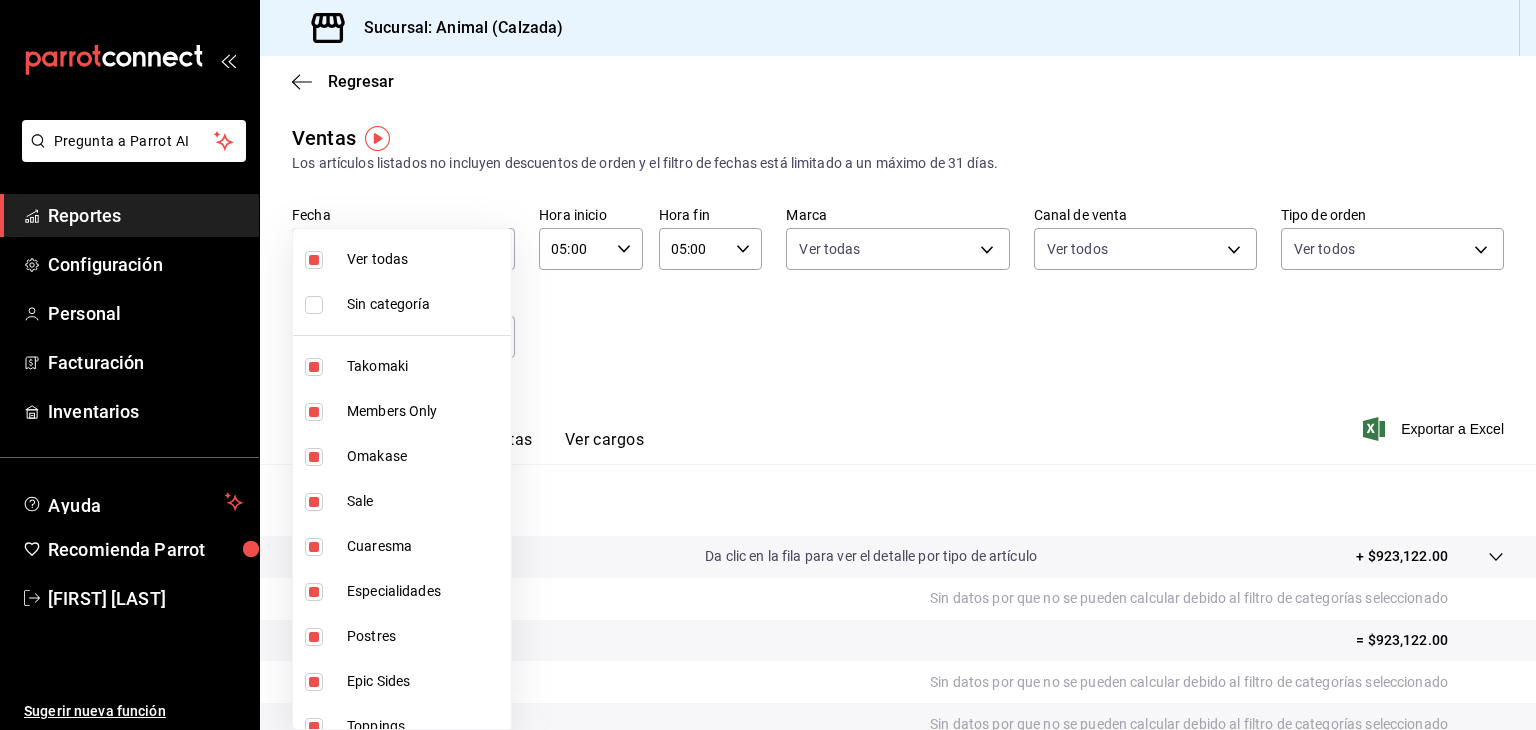 click at bounding box center (768, 365) 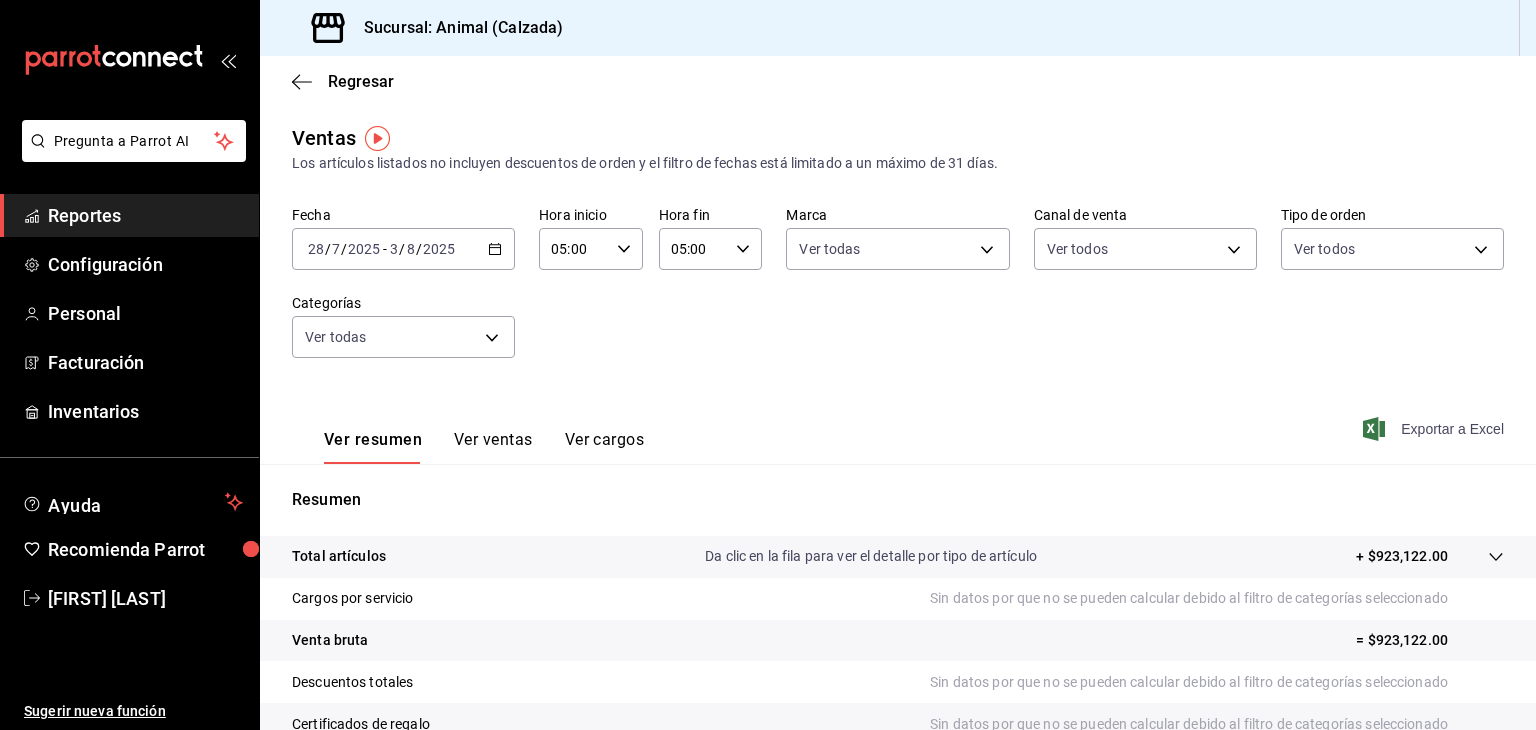 click on "Exportar a Excel" at bounding box center (1435, 429) 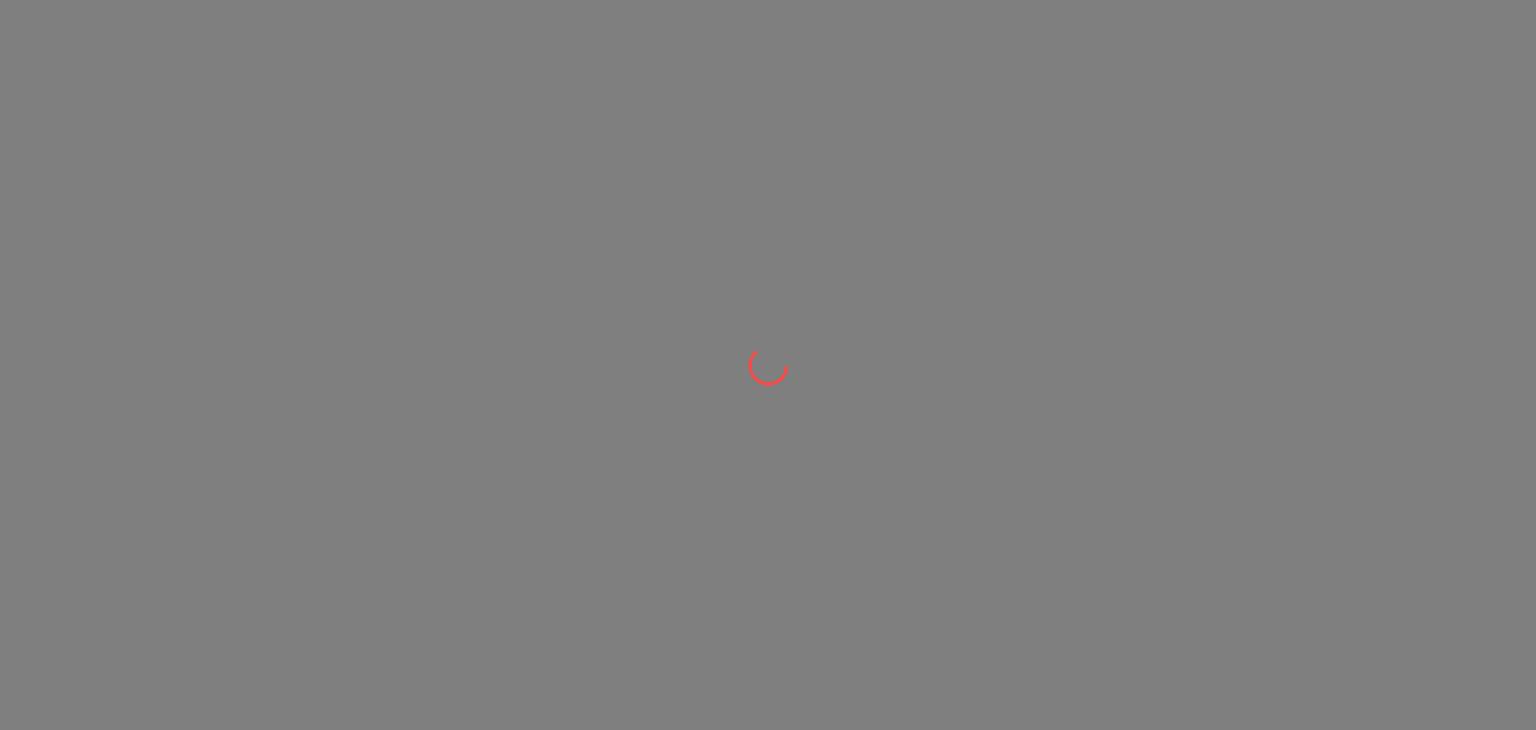 scroll, scrollTop: 0, scrollLeft: 0, axis: both 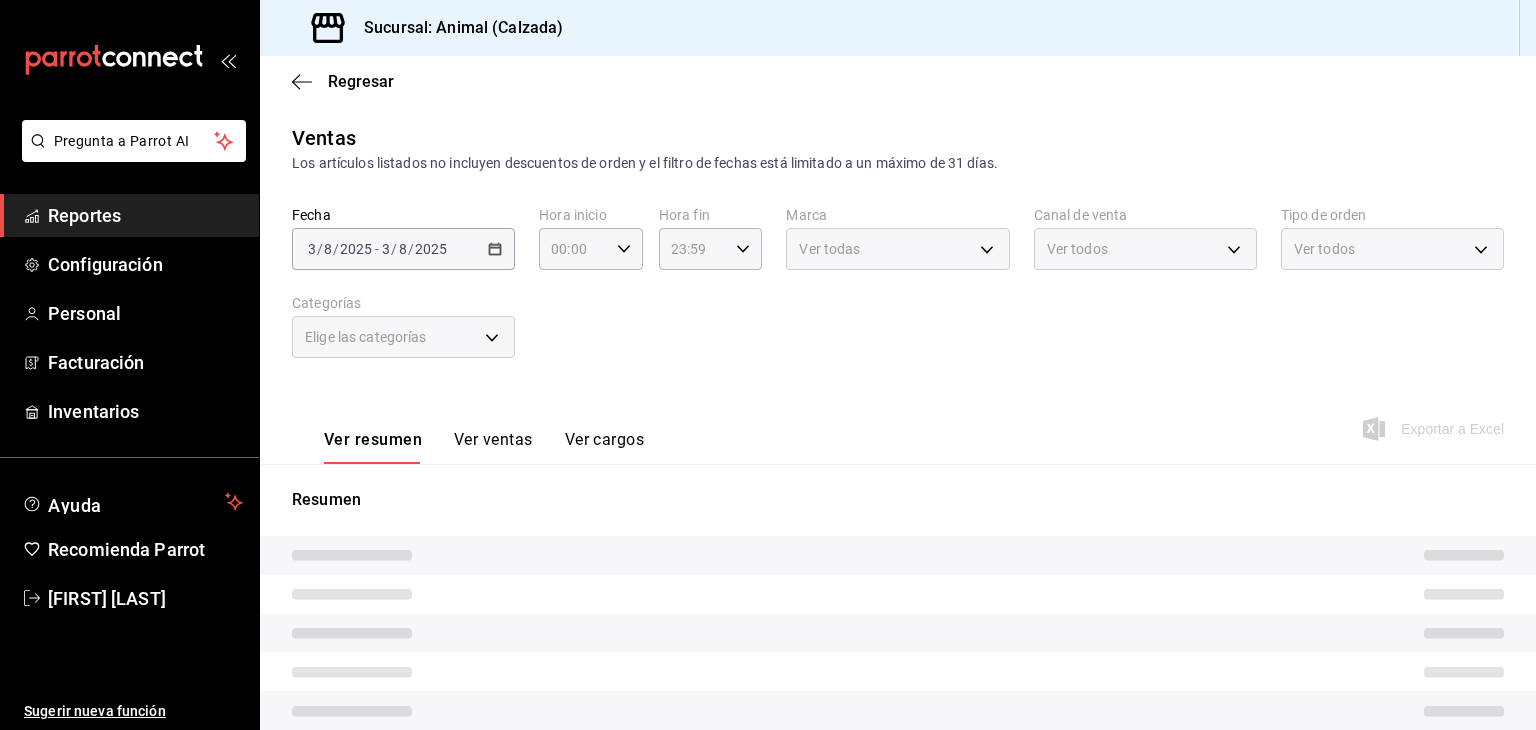 type on "05:00" 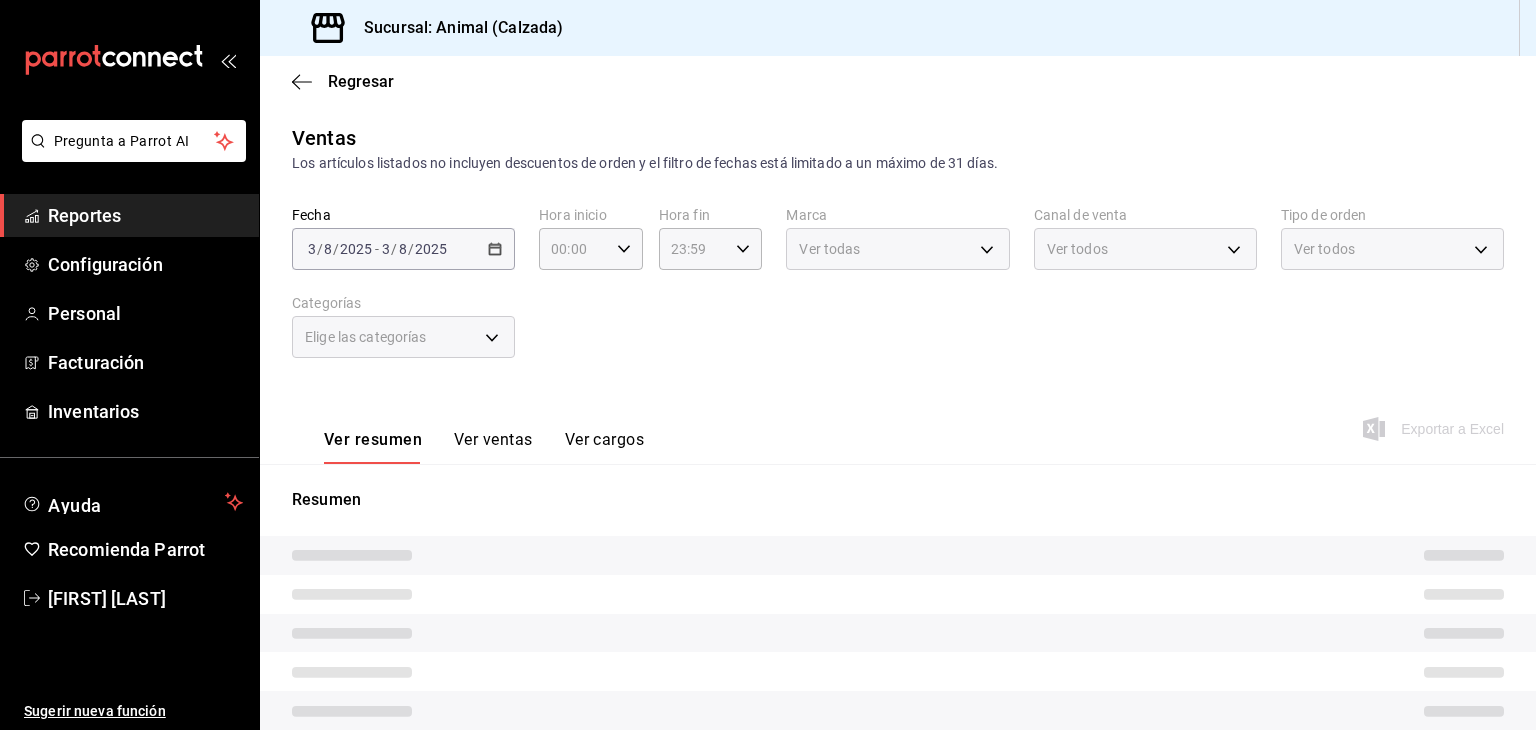 type on "05:00" 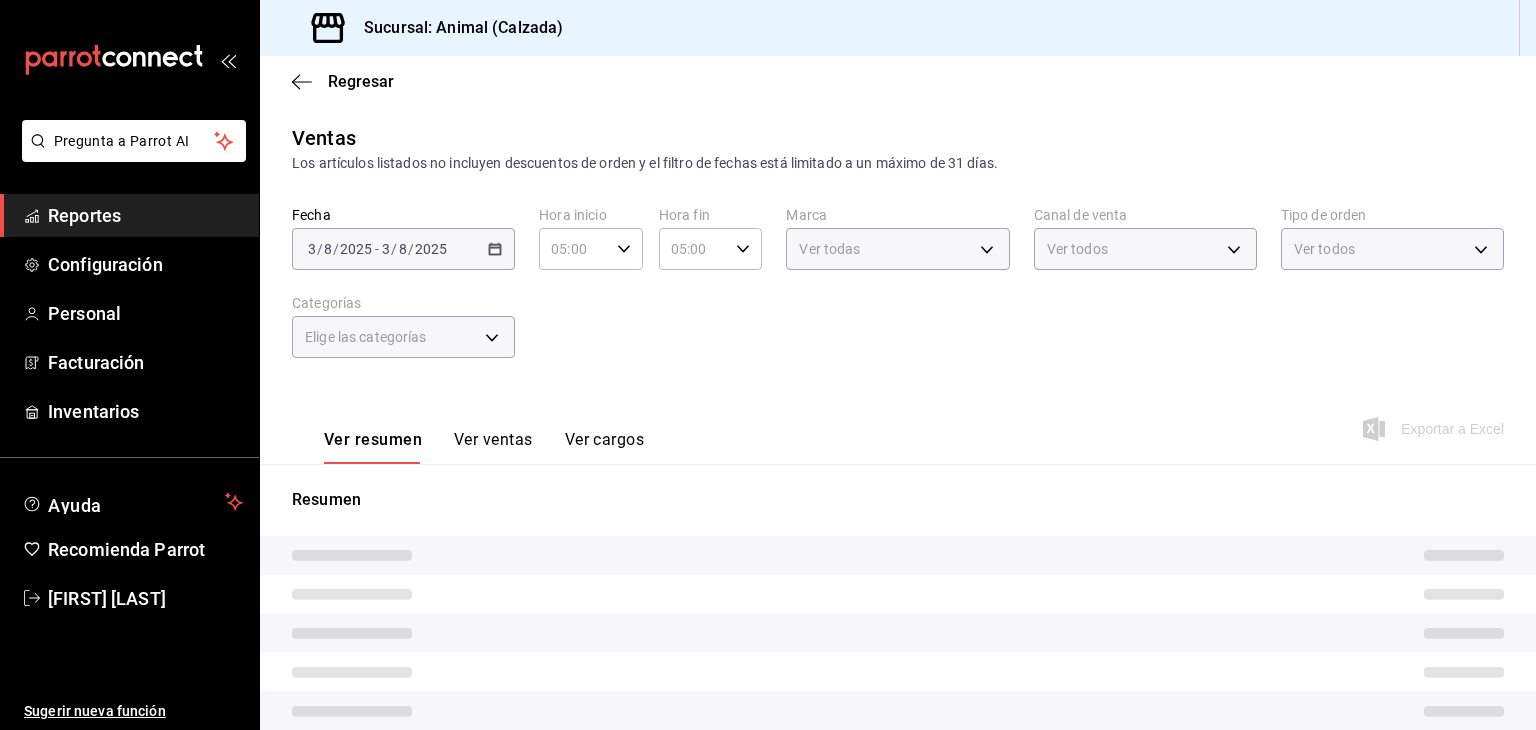 type on "e26472f3-9262-489d-bcba-4c6b034529c7" 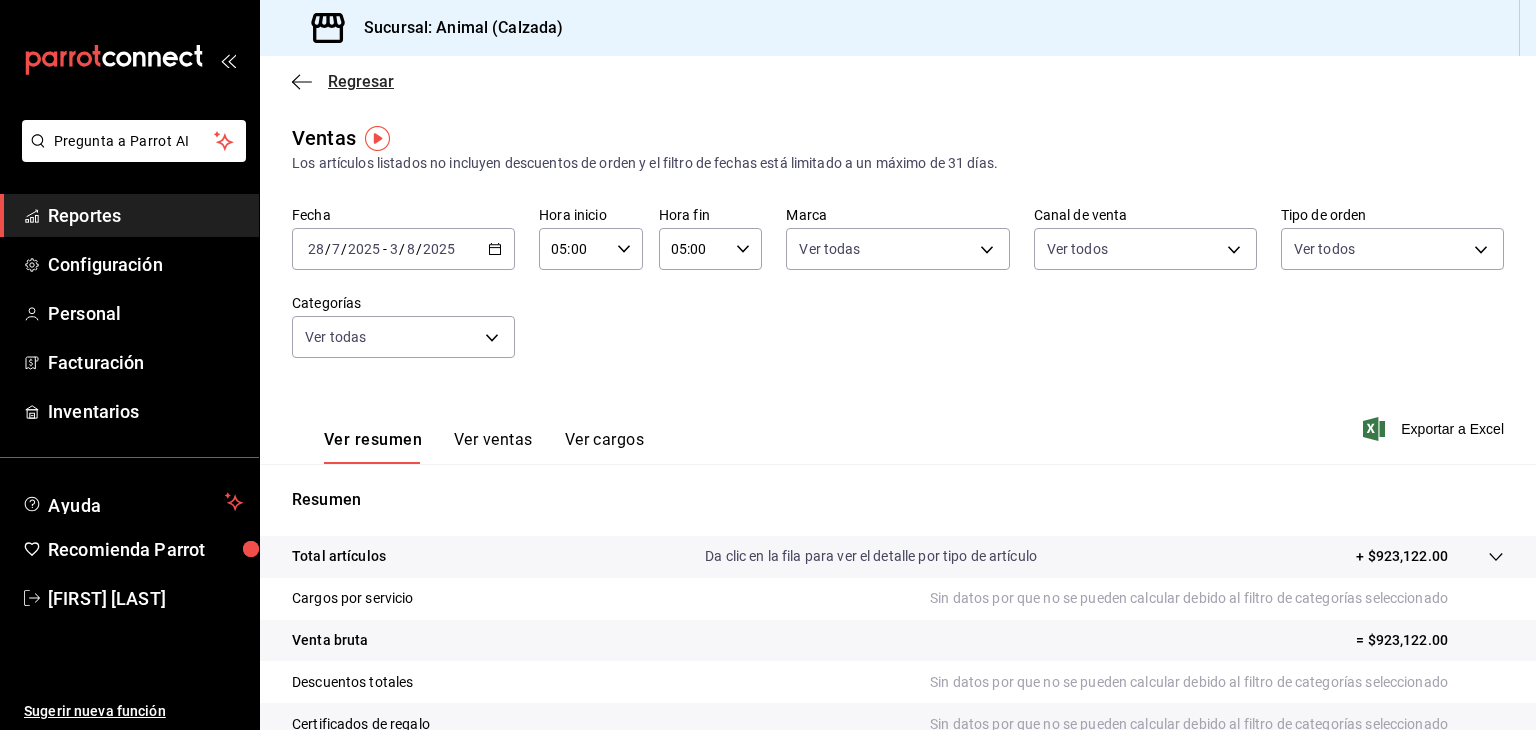 click 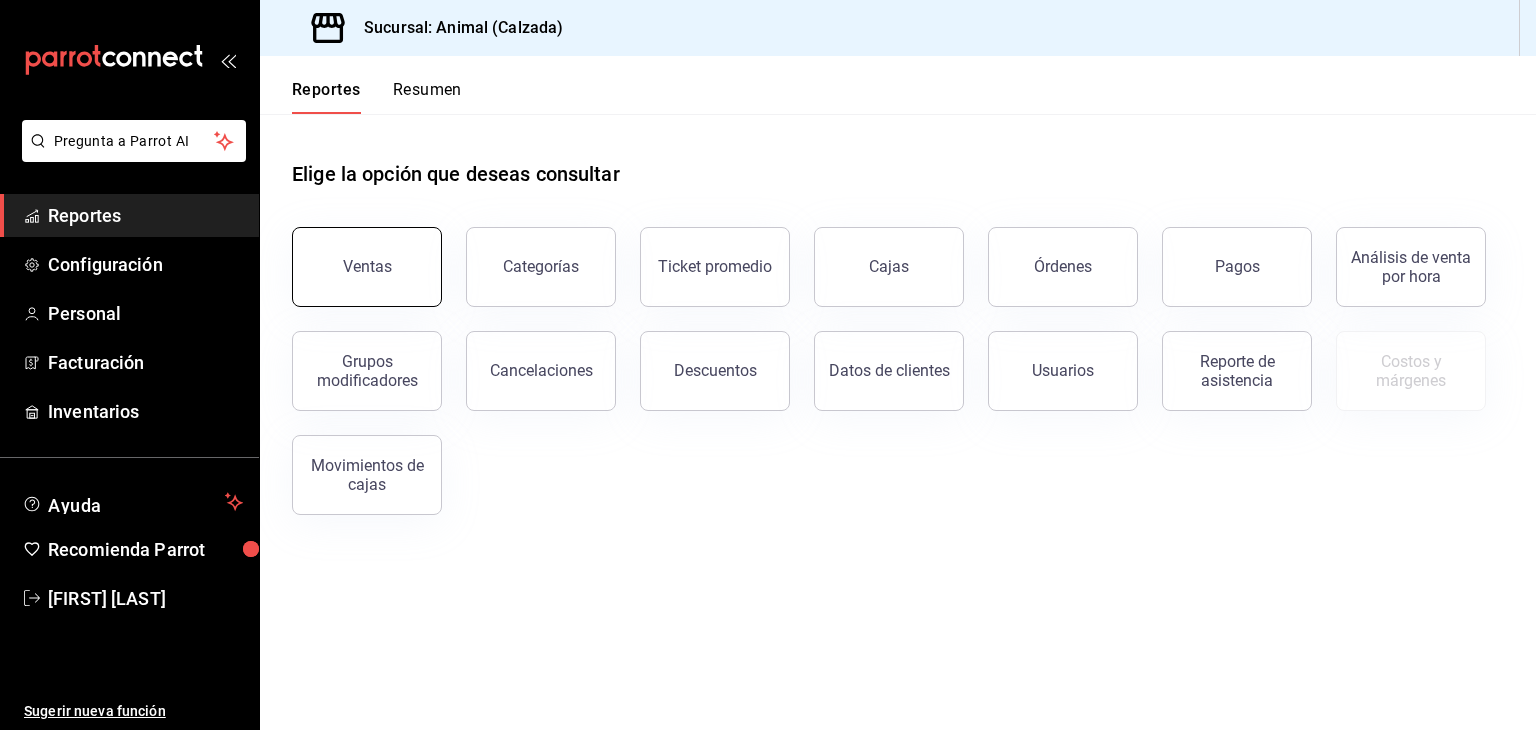 click on "Ventas" at bounding box center (367, 267) 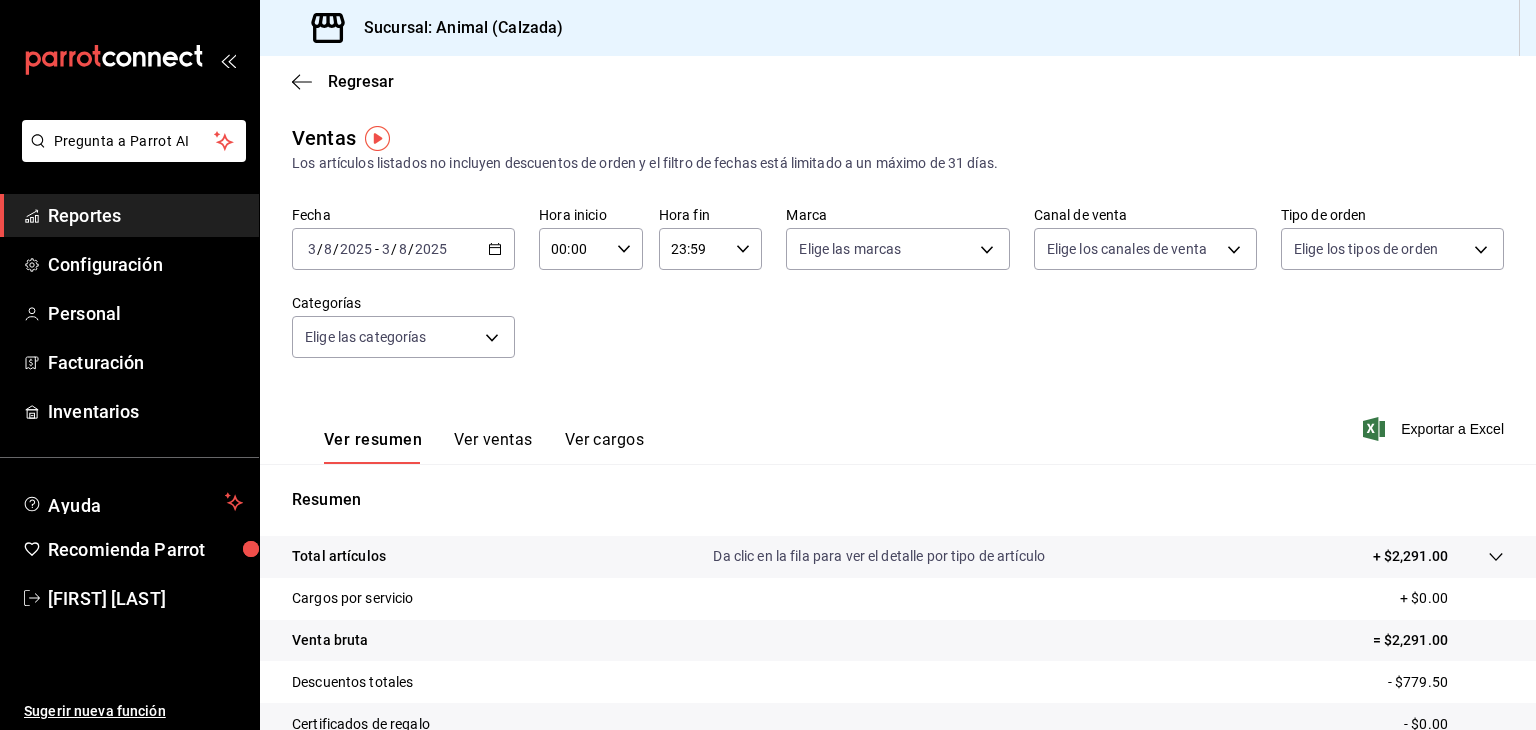 click on "2025-08-03 3 / 8 / 2025 - 2025-08-03 3 / 8 / 2025" at bounding box center [403, 249] 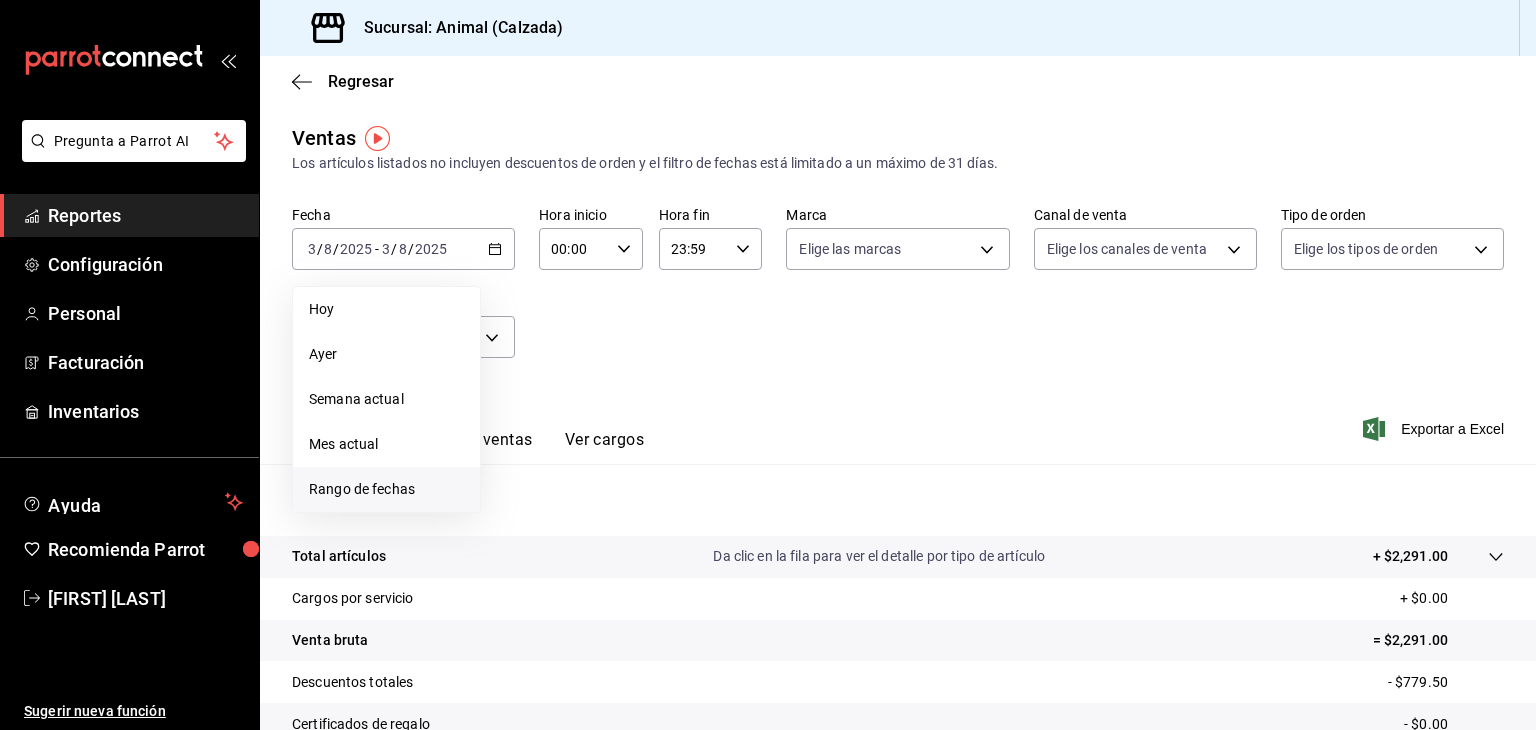 click on "Rango de fechas" at bounding box center [386, 489] 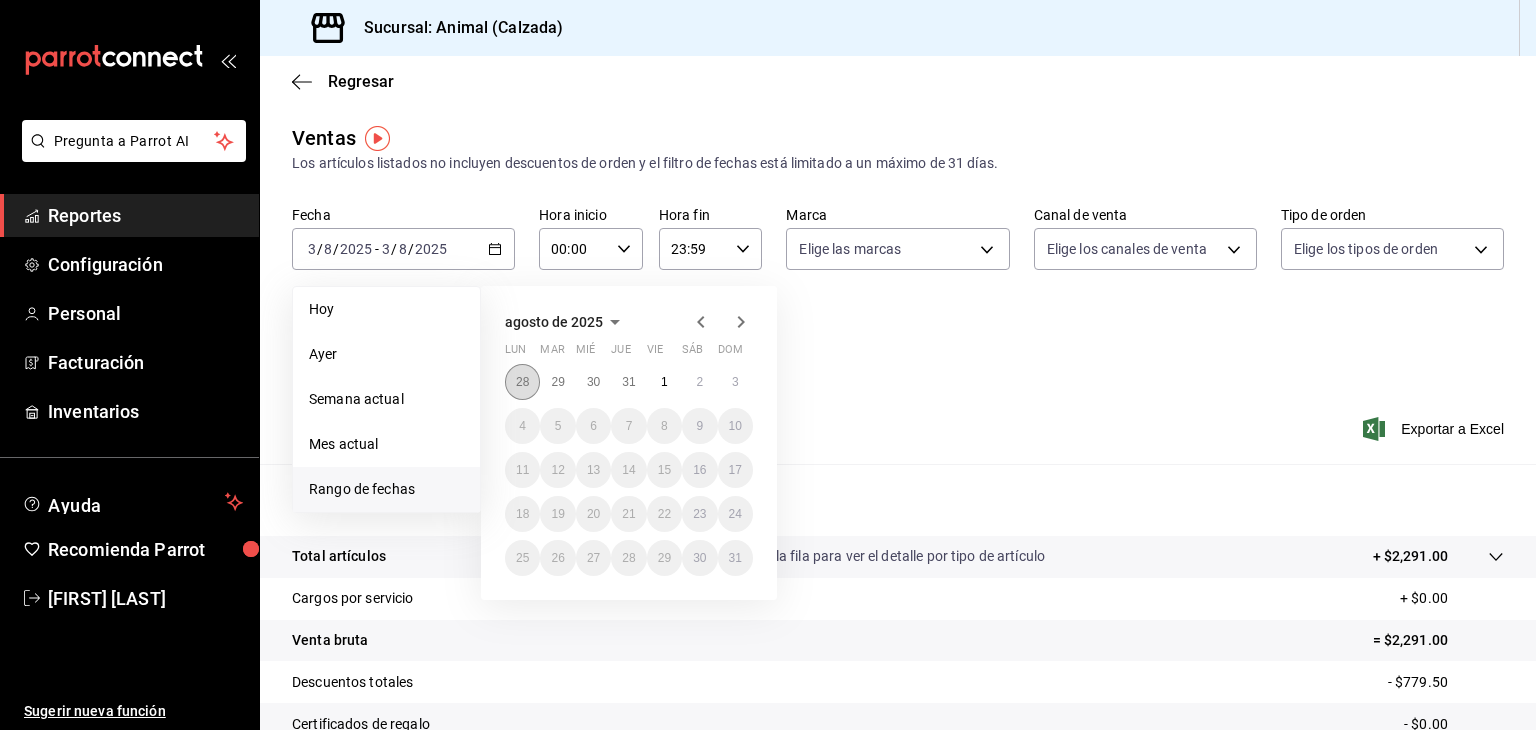 click on "28" at bounding box center [522, 382] 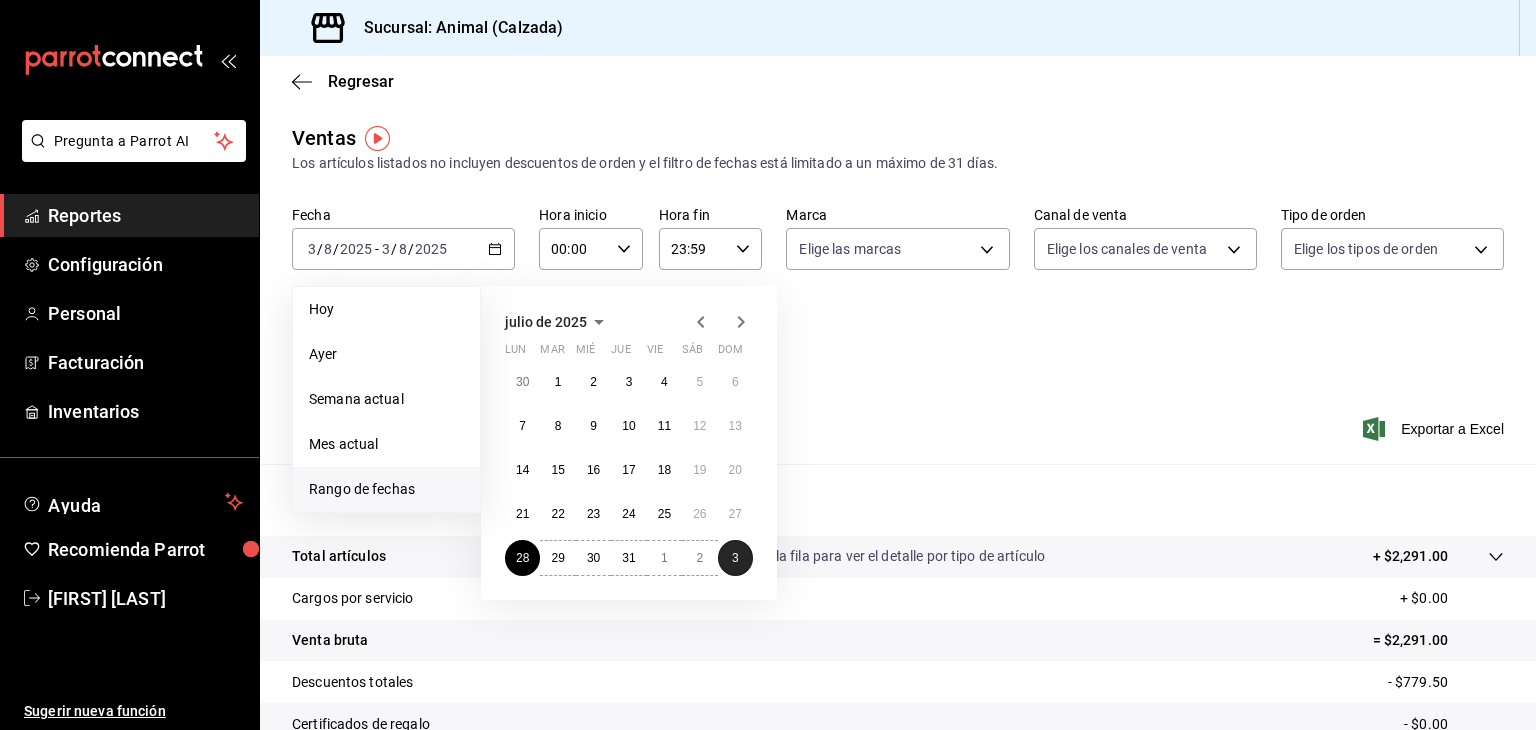 click on "3" at bounding box center [735, 558] 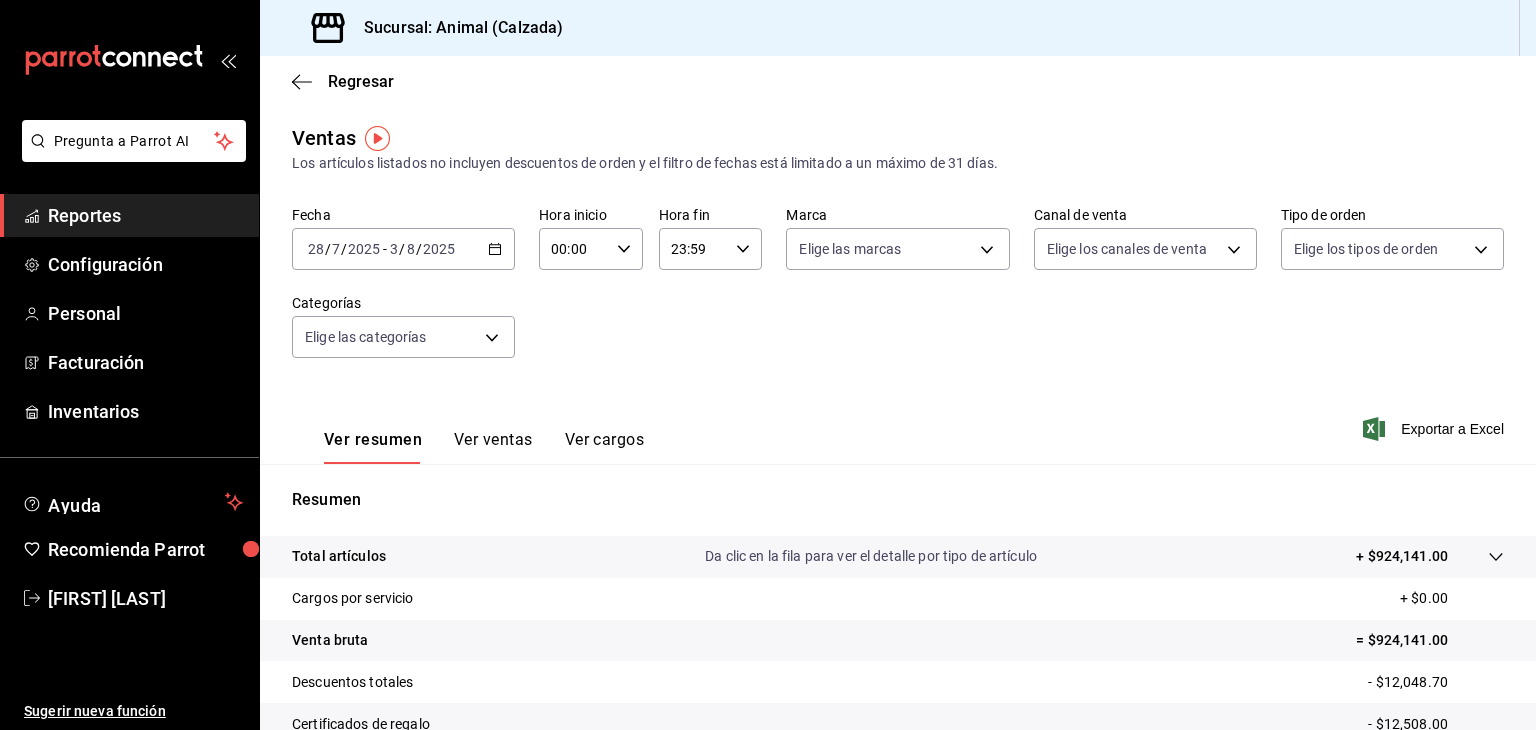 click on "00:00" at bounding box center [574, 249] 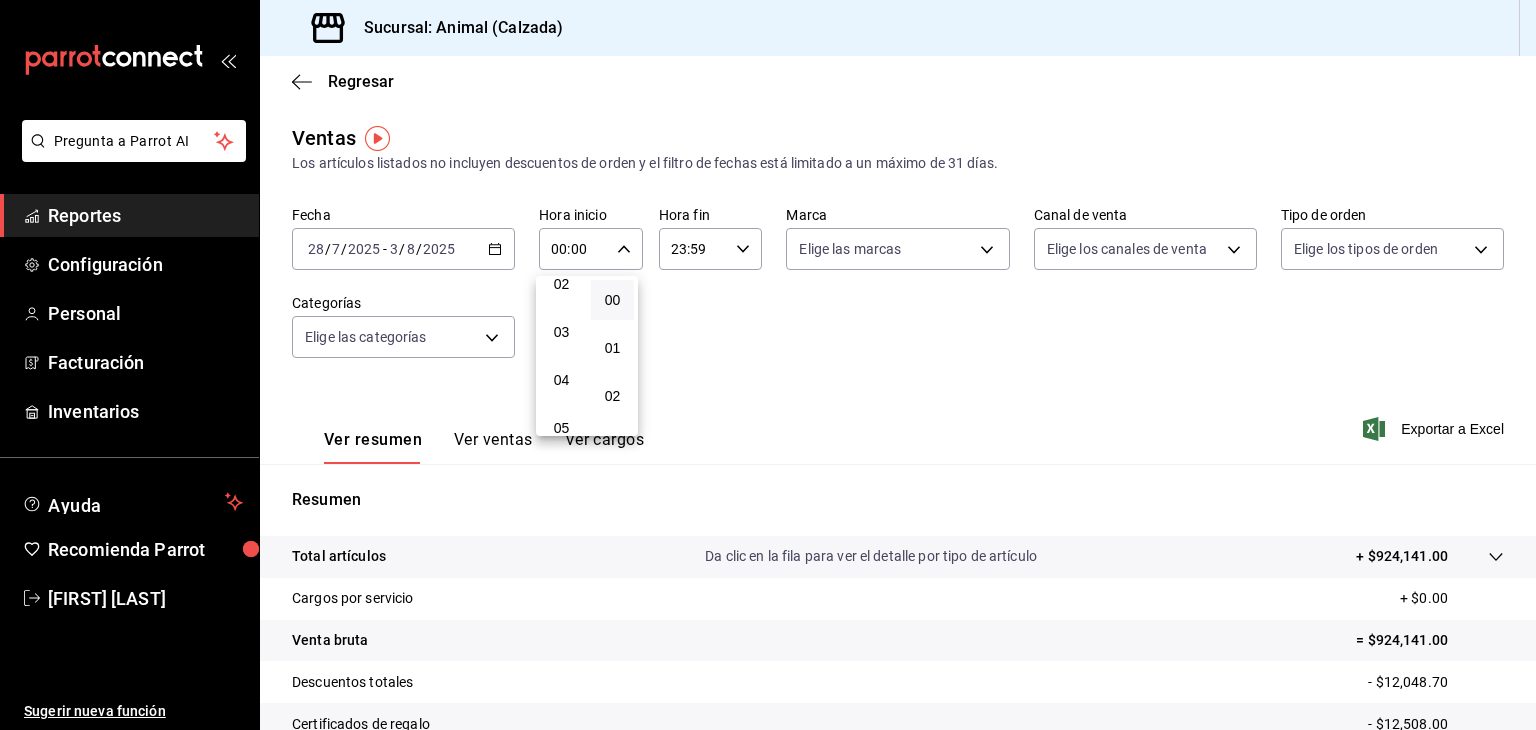 scroll, scrollTop: 166, scrollLeft: 0, axis: vertical 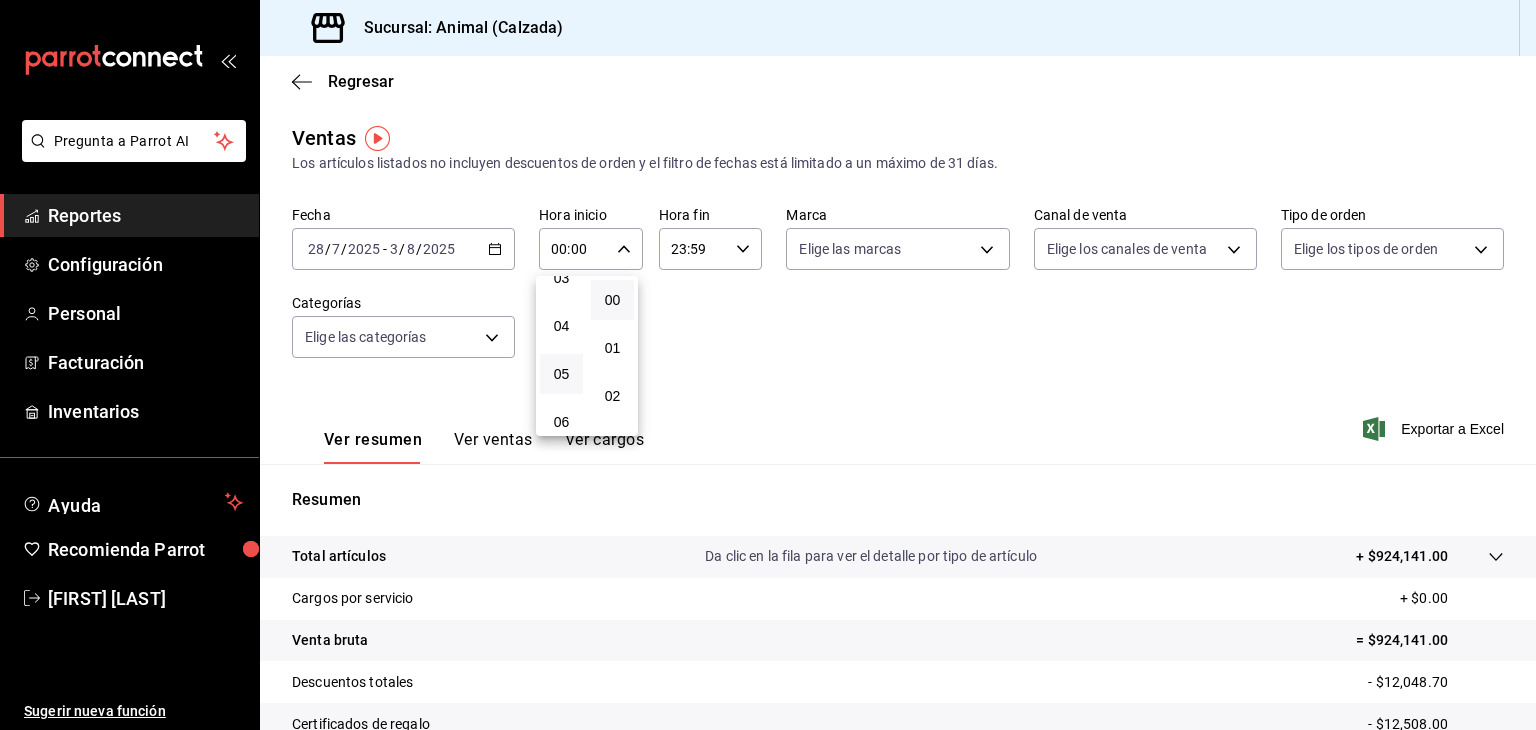click on "05" at bounding box center [561, 374] 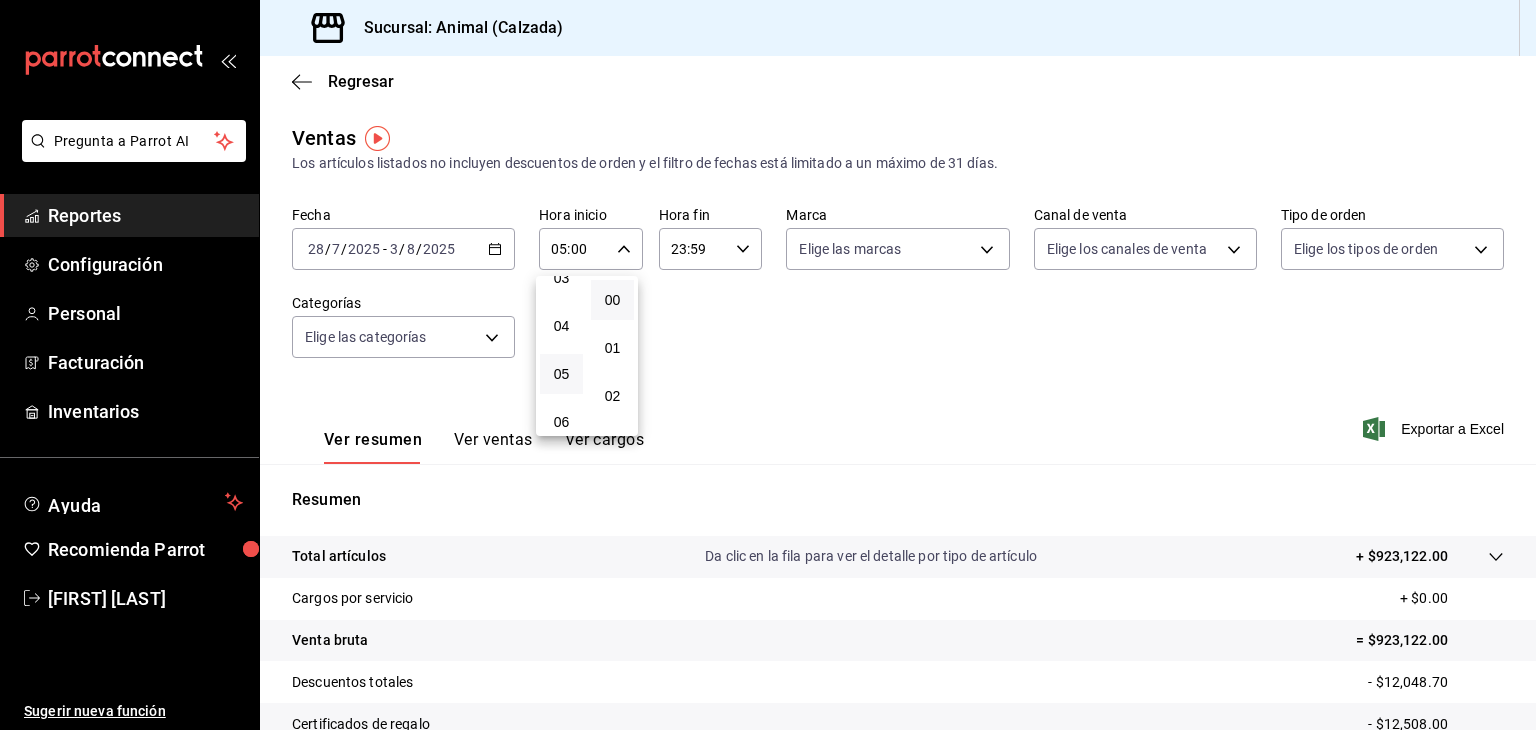 click at bounding box center [768, 365] 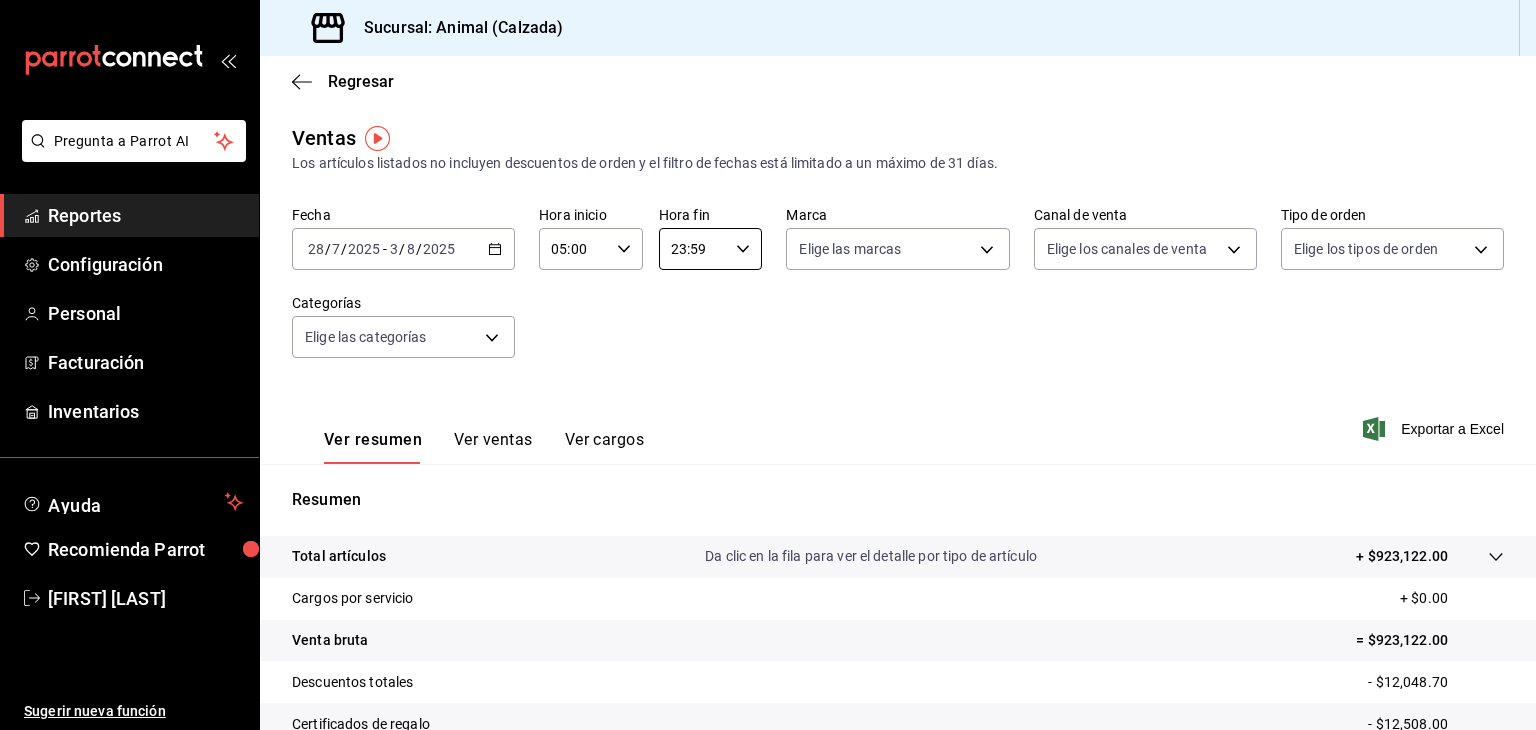 click on "23:59" at bounding box center [694, 249] 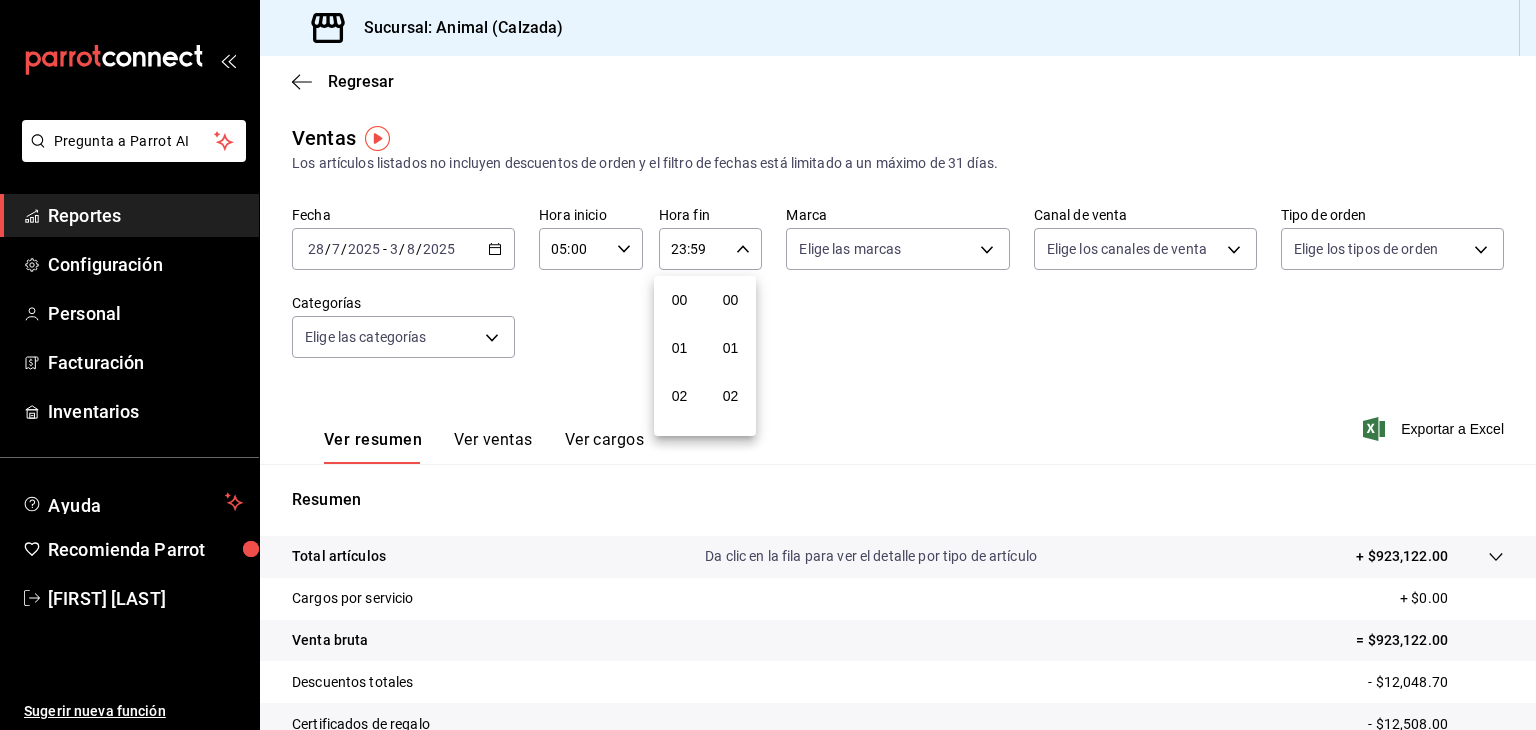 scroll, scrollTop: 1011, scrollLeft: 0, axis: vertical 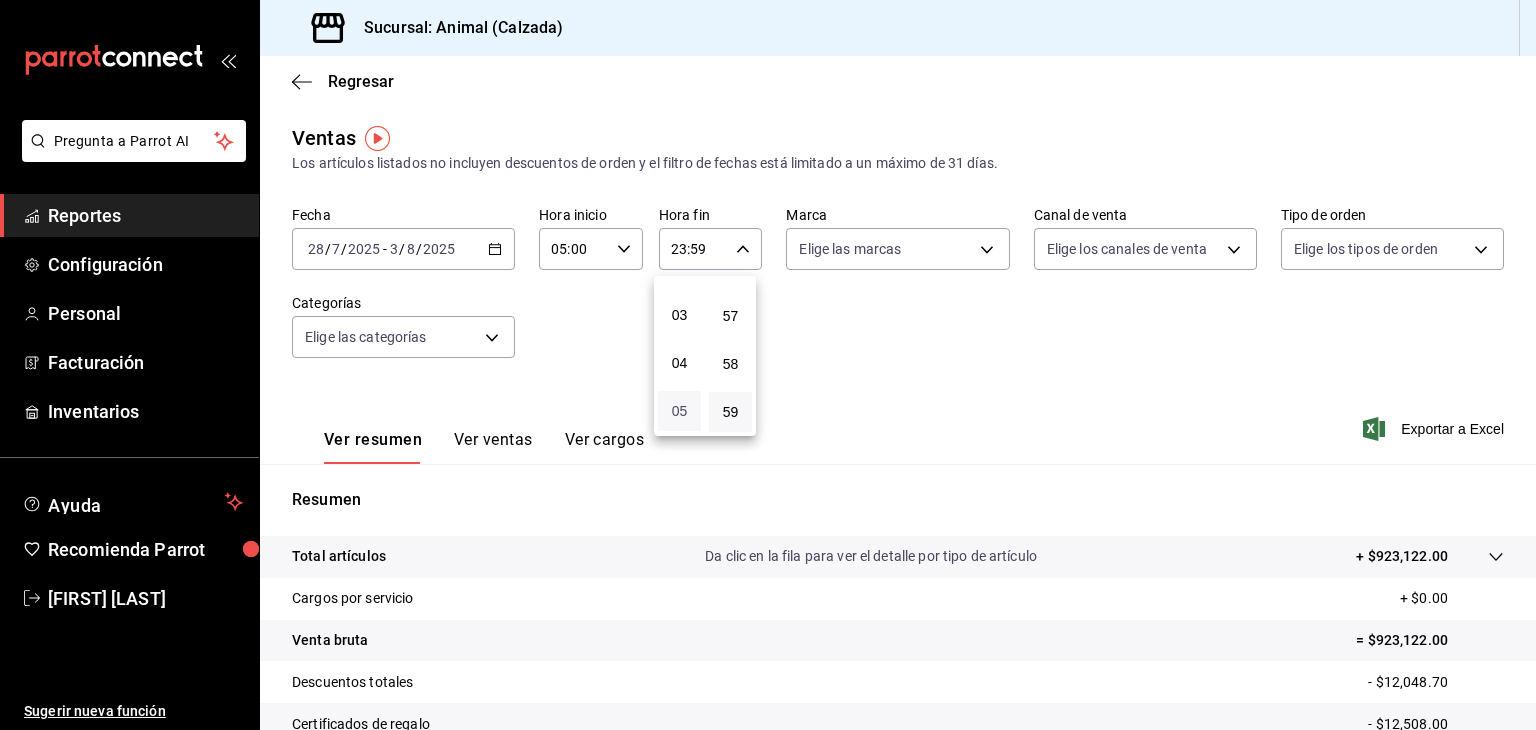 click on "05" at bounding box center (679, 411) 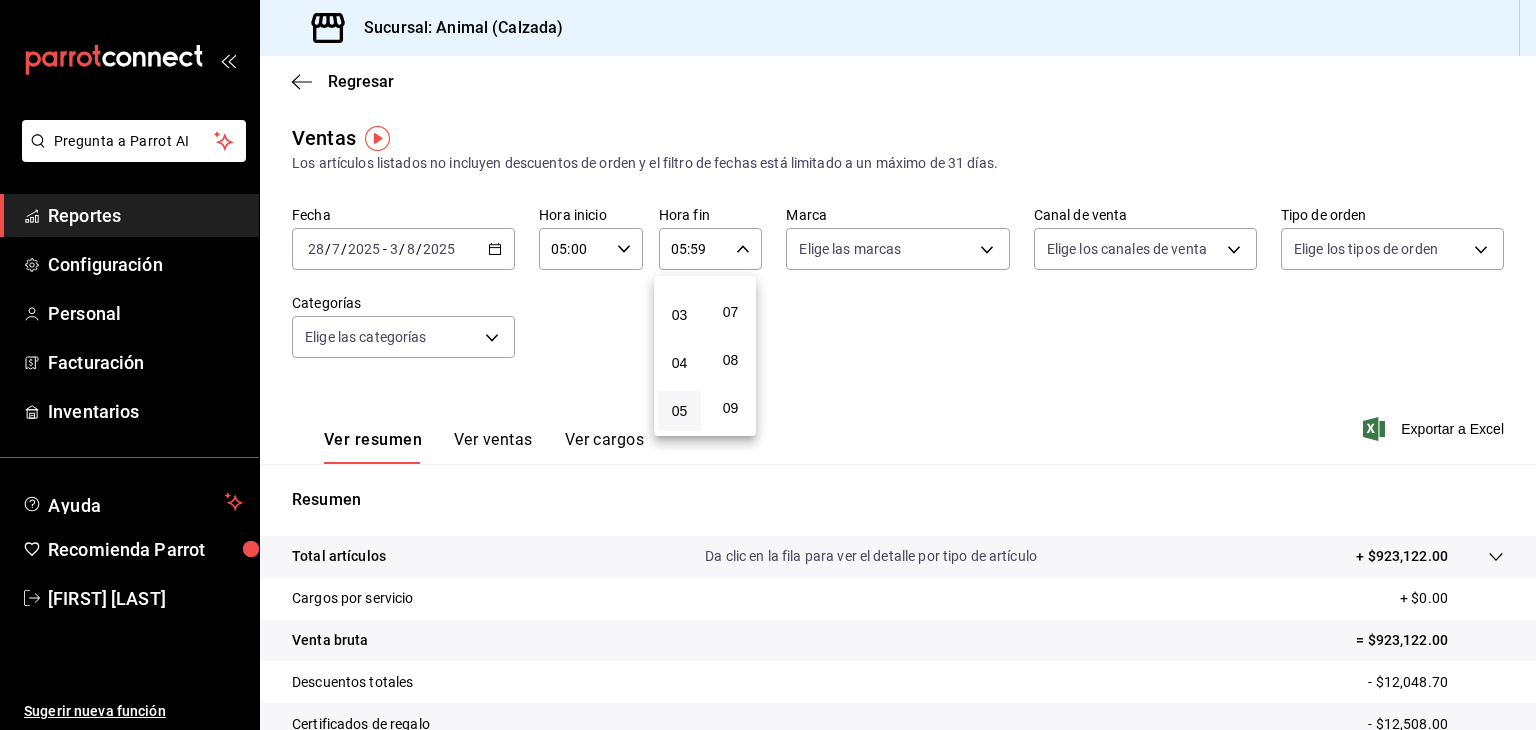 scroll, scrollTop: 0, scrollLeft: 0, axis: both 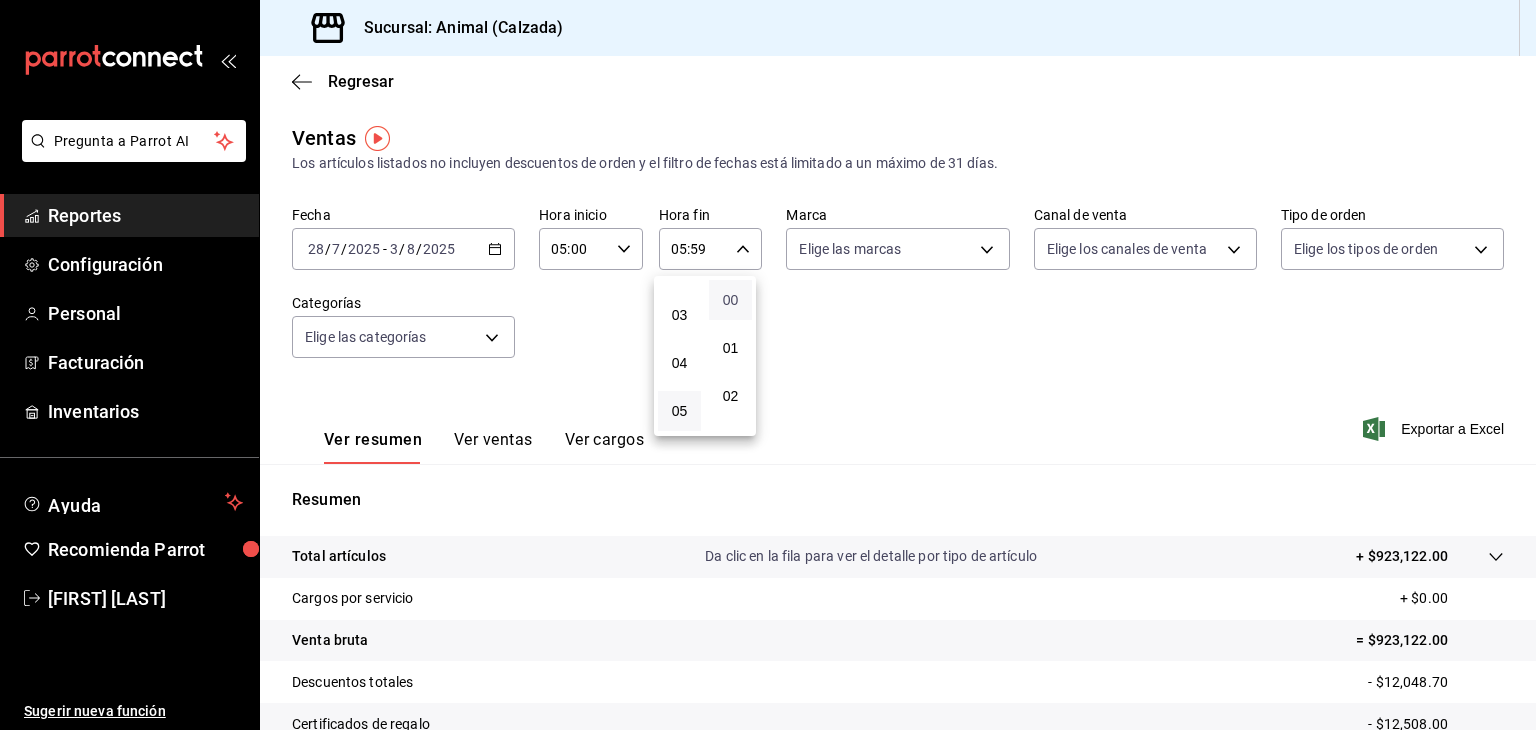 click on "00" at bounding box center [730, 300] 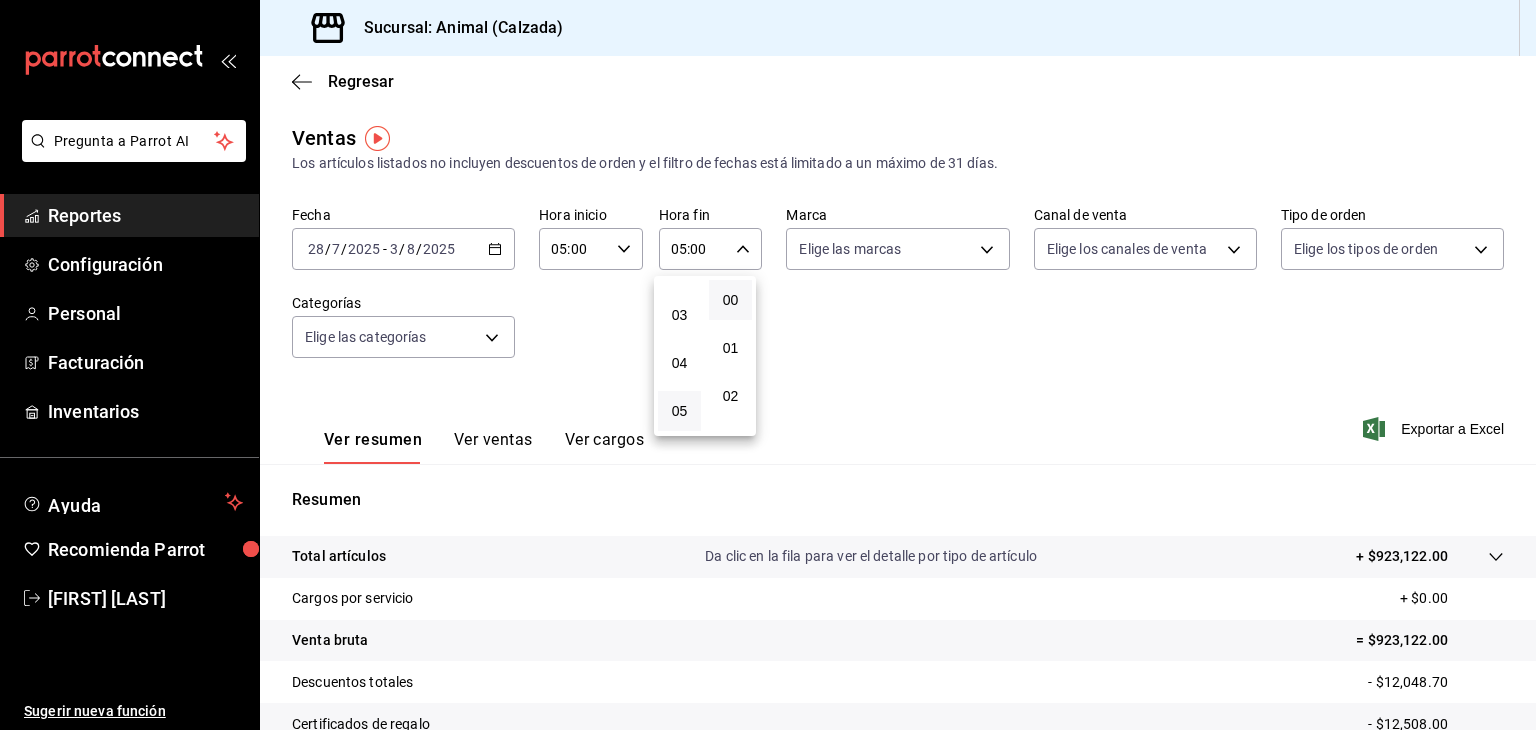 click at bounding box center (768, 365) 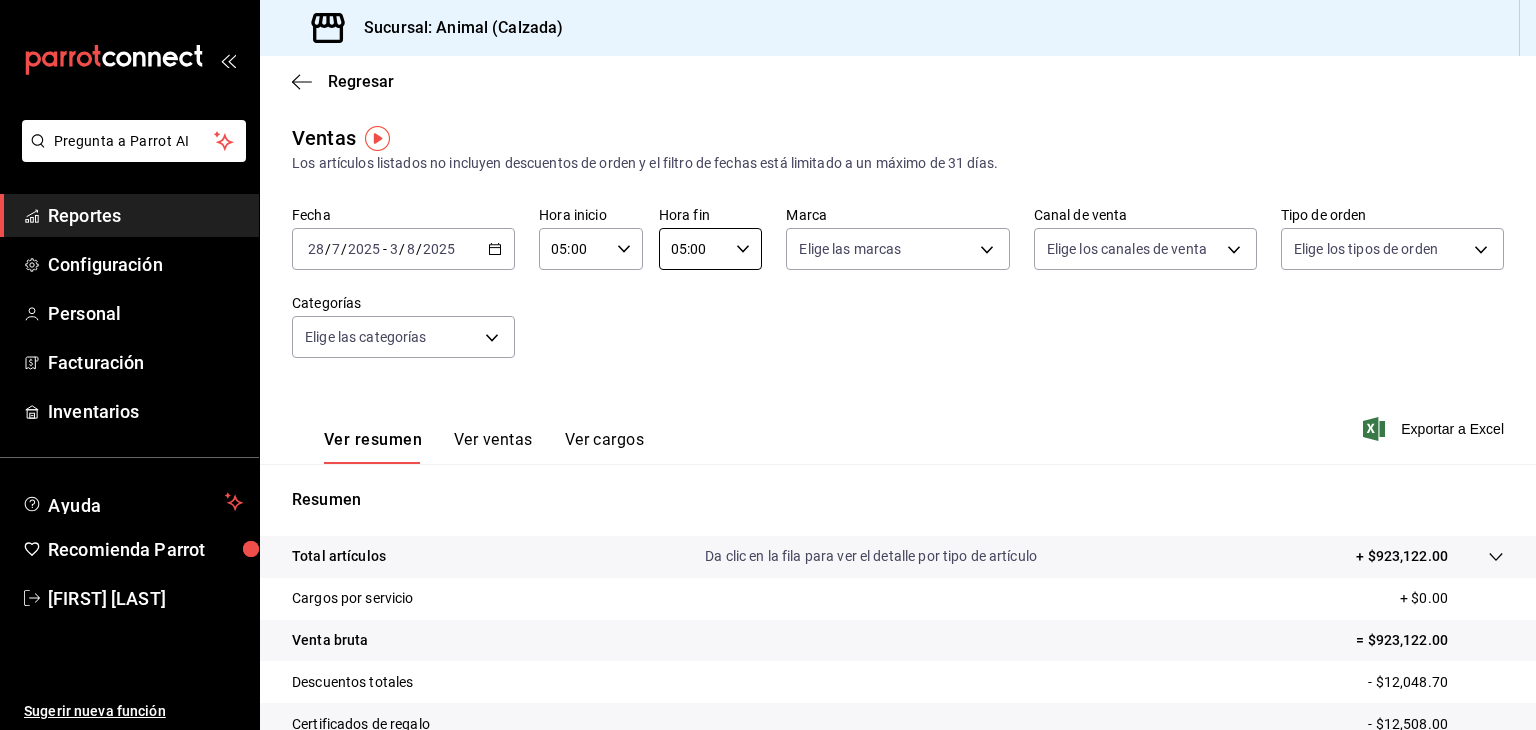 click on "Pregunta a Parrot AI Reportes   Configuración   Personal   Facturación   Inventarios   Ayuda Recomienda Parrot   [FIRST] [LAST]   Sugerir nueva función   Sucursal: Animal (Calzada) Regresar Ventas Los artículos listados no incluyen descuentos de orden y el filtro de fechas está limitado a un máximo de 31 días. Fecha [DATE] [DATE] / [DATE] / [DATE] - [DATE] [DATE] / [DATE] / [DATE] Hora inicio [TIME] Hora inicio Hora fin [TIME] Hora fin Marca Elige las marcas Canal de venta Elige los canales de venta Tipo de orden Elige los tipos de orden Categorías Elige las categorías Ver resumen Ver ventas Ver cargos Exportar a Excel Resumen Total artículos Da clic en la fila para ver el detalle por tipo de artículo + $923,122.00 Cargos por servicio + $0.00 Venta bruta = $923,122.00 Descuentos totales - $12,048.70 Certificados de regalo - $12,508.00 Venta total = $898,565.30 Impuestos - $123,940.04 Venta neta = $774,625.26 Pregunta a Parrot AI Reportes   Configuración   Personal   Facturación   Inventarios   Ayuda" at bounding box center [768, 365] 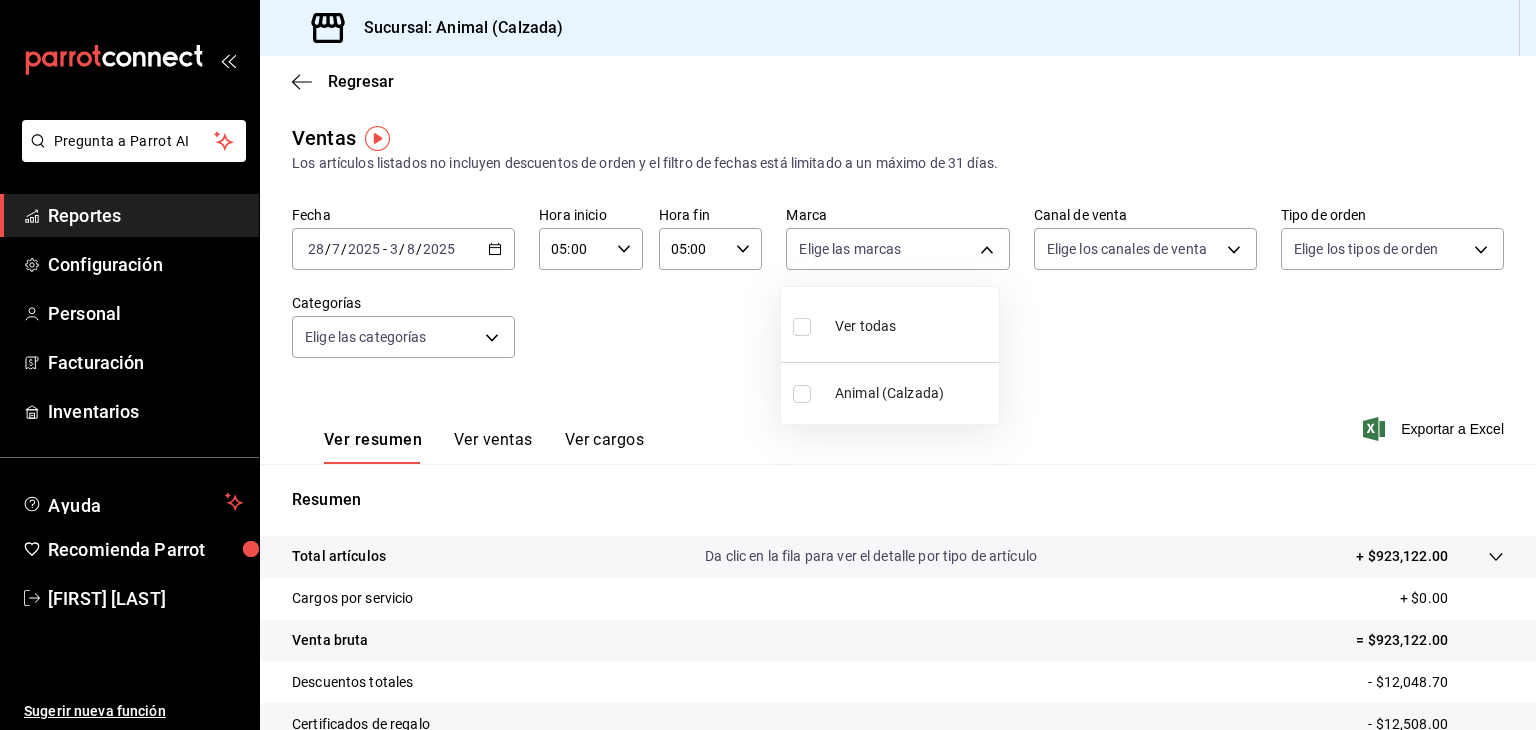 click at bounding box center [802, 327] 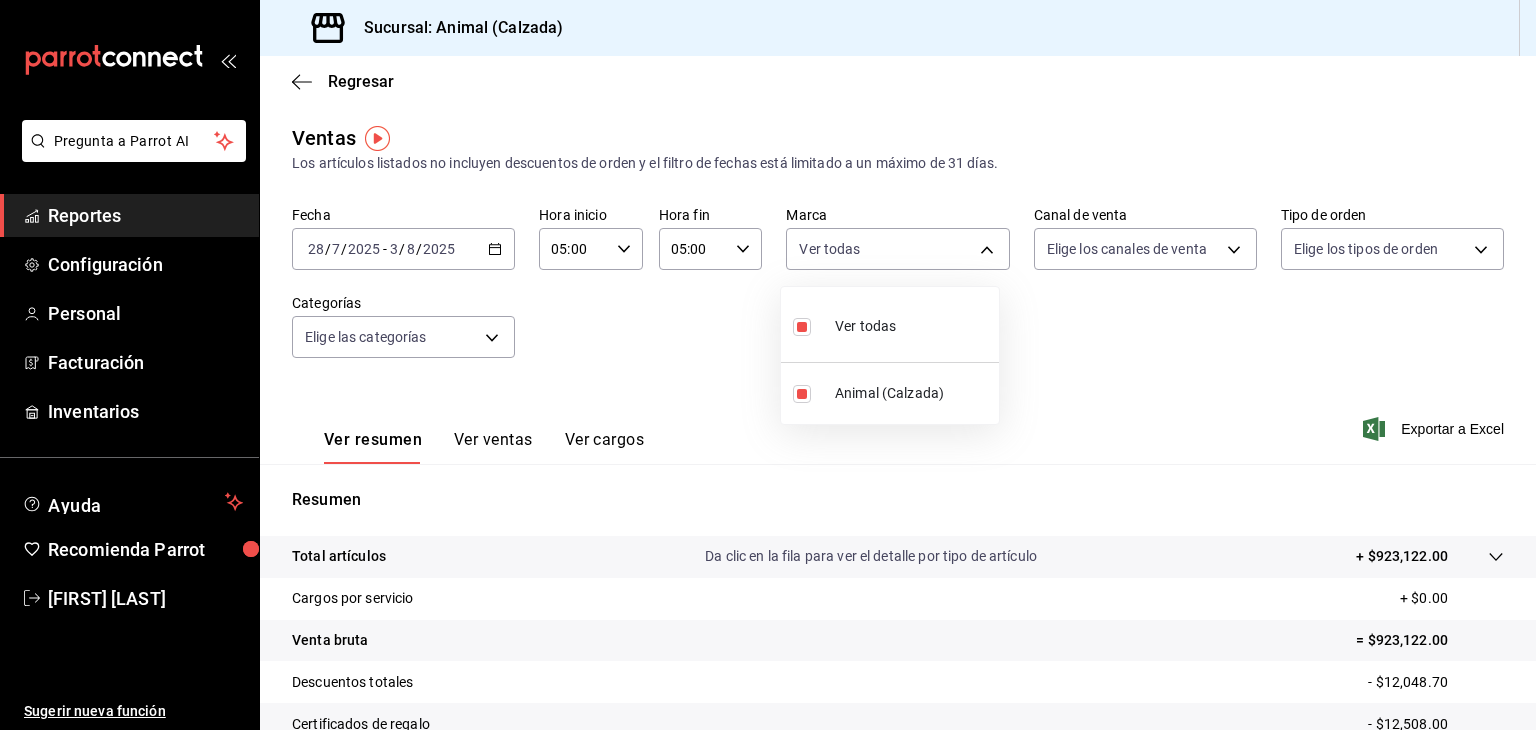 click at bounding box center [768, 365] 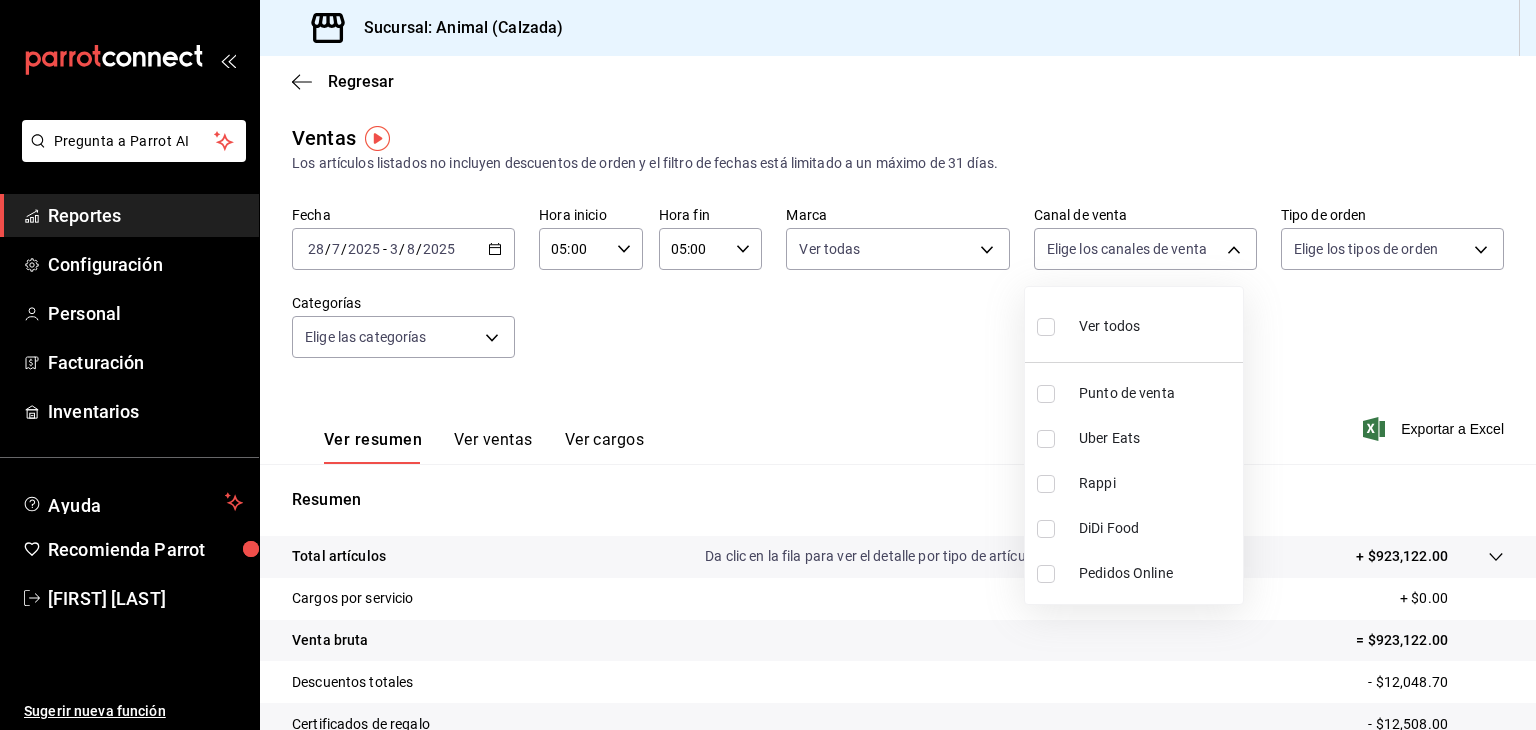 click on "Pregunta a Parrot AI Reportes   Configuración   Personal   Facturación   Inventarios   Ayuda Recomienda Parrot   [FIRST] [LAST]   Sugerir nueva función   Sucursal: Animal (Calzada) Regresar Ventas Los artículos listados no incluyen descuentos de orden y el filtro de fechas está limitado a un máximo de 31 días. Fecha [DATE] [DATE] - [DATE] [DATE] Hora inicio [TIME] Hora inicio Hora fin [TIME] Hora fin Marca Ver todas [UUID] Canal de venta Elige los canales de venta Tipo de orden Elige los tipos de orden Categorías Elige las categorías Ver resumen Ver ventas Ver cargos Exportar a Excel Resumen Total artículos Da clic en la fila para ver el detalle por tipo de artículo + $923,122.00 Cargos por servicio + $0.00 Venta bruta = $923,122.00 Descuentos totales - $12,048.70 Certificados de regalo - $12,508.00 Venta total = $898,565.30 Impuestos - $123,940.04 Venta neta = $774,625.26 Pregunta a Parrot AI Reportes   Configuración   Personal   Facturación" at bounding box center (768, 365) 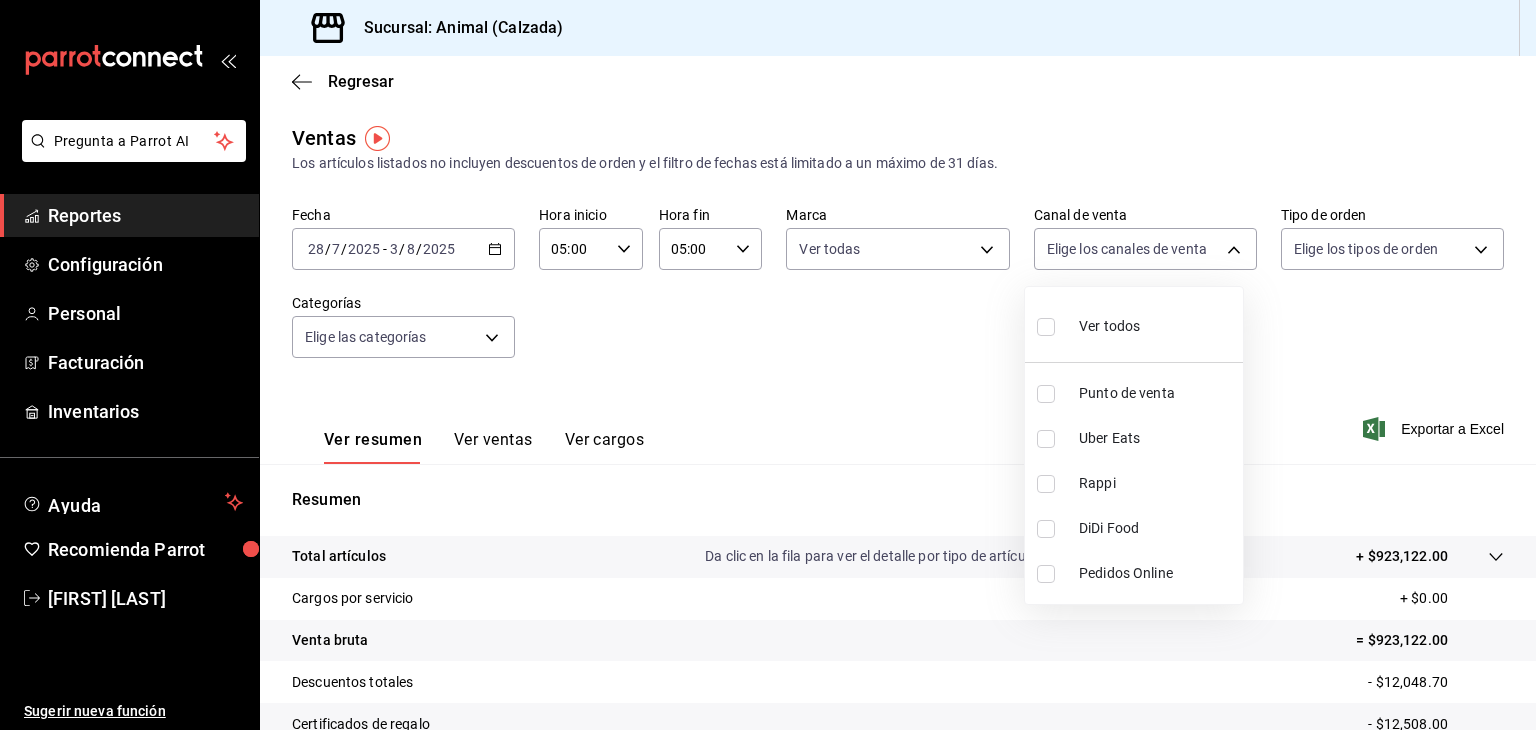 click at bounding box center (1046, 327) 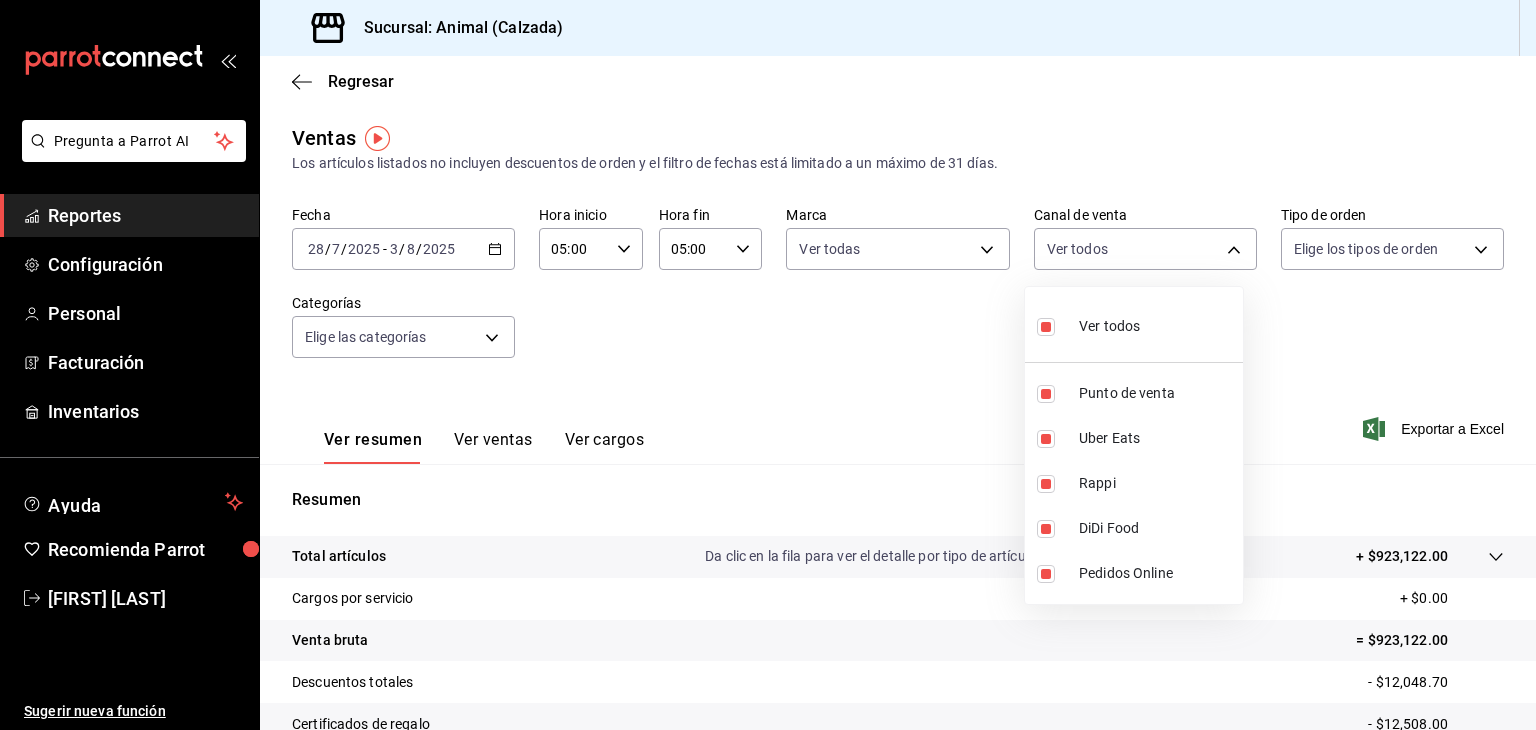 click at bounding box center (768, 365) 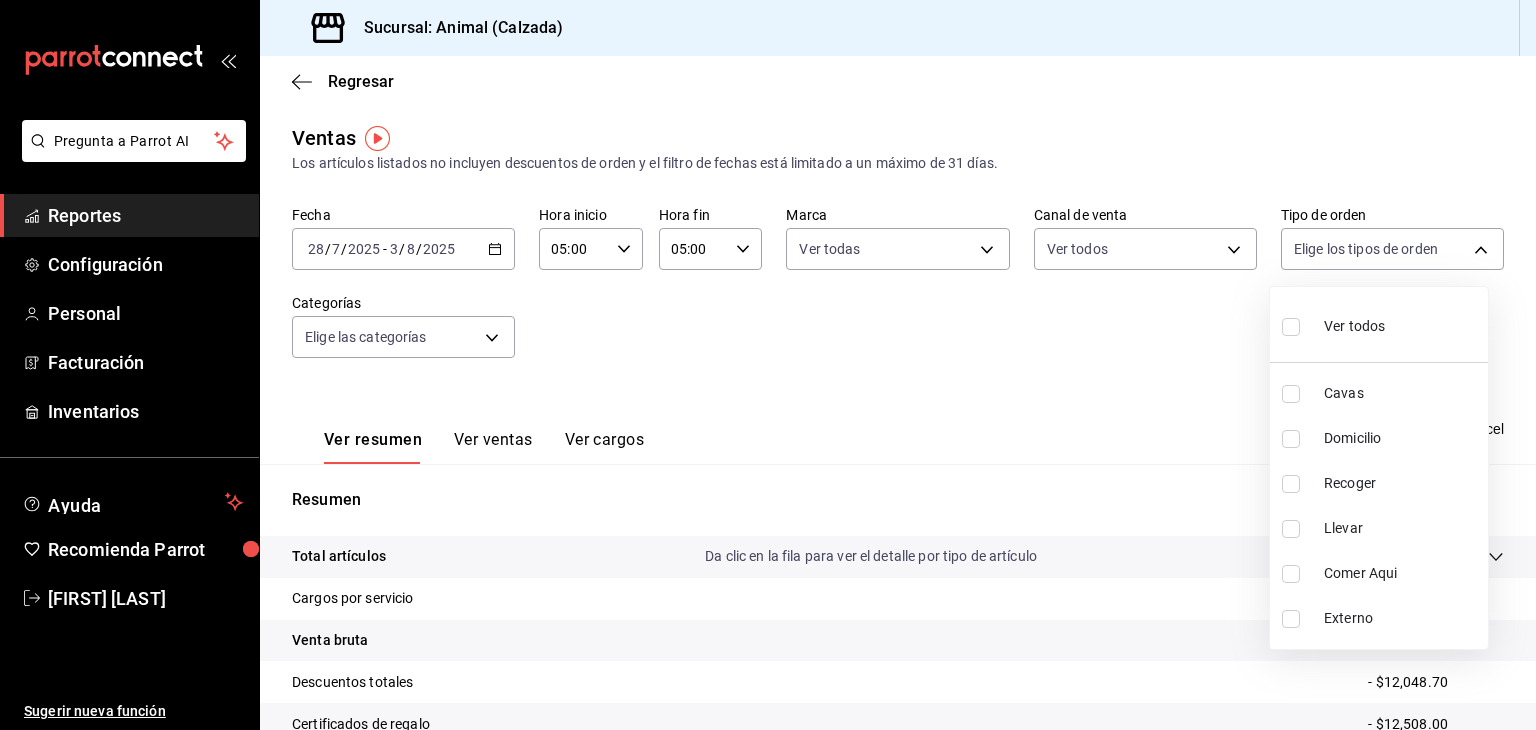 click on "Pregunta a Parrot AI Reportes   Configuración   Personal   Facturación   Inventarios   Ayuda Recomienda Parrot   [FIRST] [LAST]   Sugerir nueva función   Sucursal: Animal (Calzada) Regresar Ventas Los artículos listados no incluyen descuentos de orden y el filtro de fechas está limitado a un máximo de 31 días. Fecha [DATE] [DATE] / [DATE] / [DATE] - [DATE] [DATE] / [DATE] / [DATE] Hora inicio [TIME] Hora inicio Hora fin [TIME] Hora fin Marca Ver todas [UUID] Canal de venta Ver todas PARROT,UBER_EATS,RAPPI,DIDI_FOOD,ONLINE Tipo de orden Elige los tipos de orden Categorías Elige las categorías Ver resumen Ver ventas Ver cargos Exportar a Excel Resumen Total artículos Da clic en la fila para ver el detalle por tipo de artículo + $923,122.00 Cargos por servicio + $0.00 Venta bruta = $923,122.00 Descuentos totales - $12,048.70 Certificados de regalo - $12,508.00 Venta total = $898,565.30 Impuestos - $123,940.04 Venta neta = $774,625.26 Pregunta a Parrot AI Reportes   Configuración" at bounding box center (768, 365) 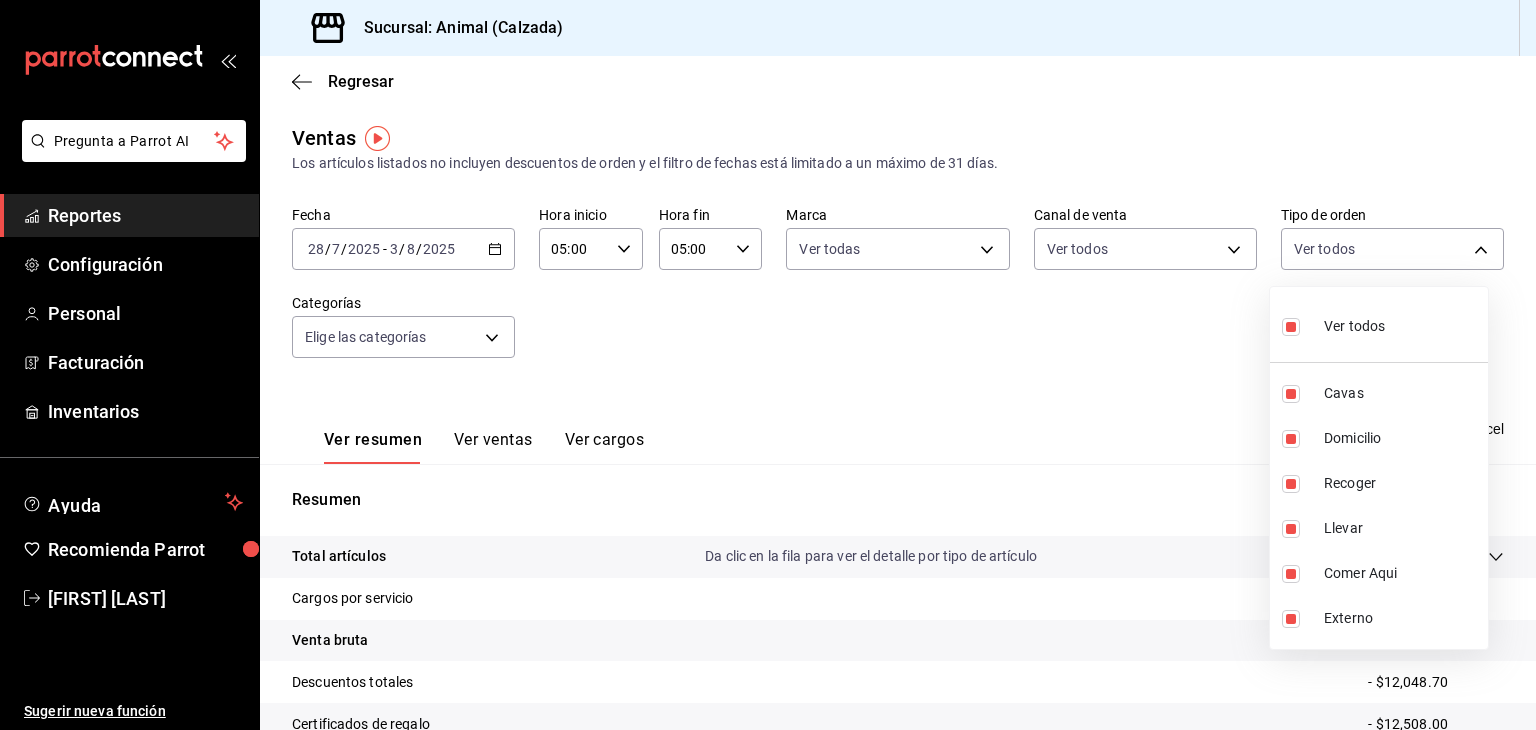 click at bounding box center (768, 365) 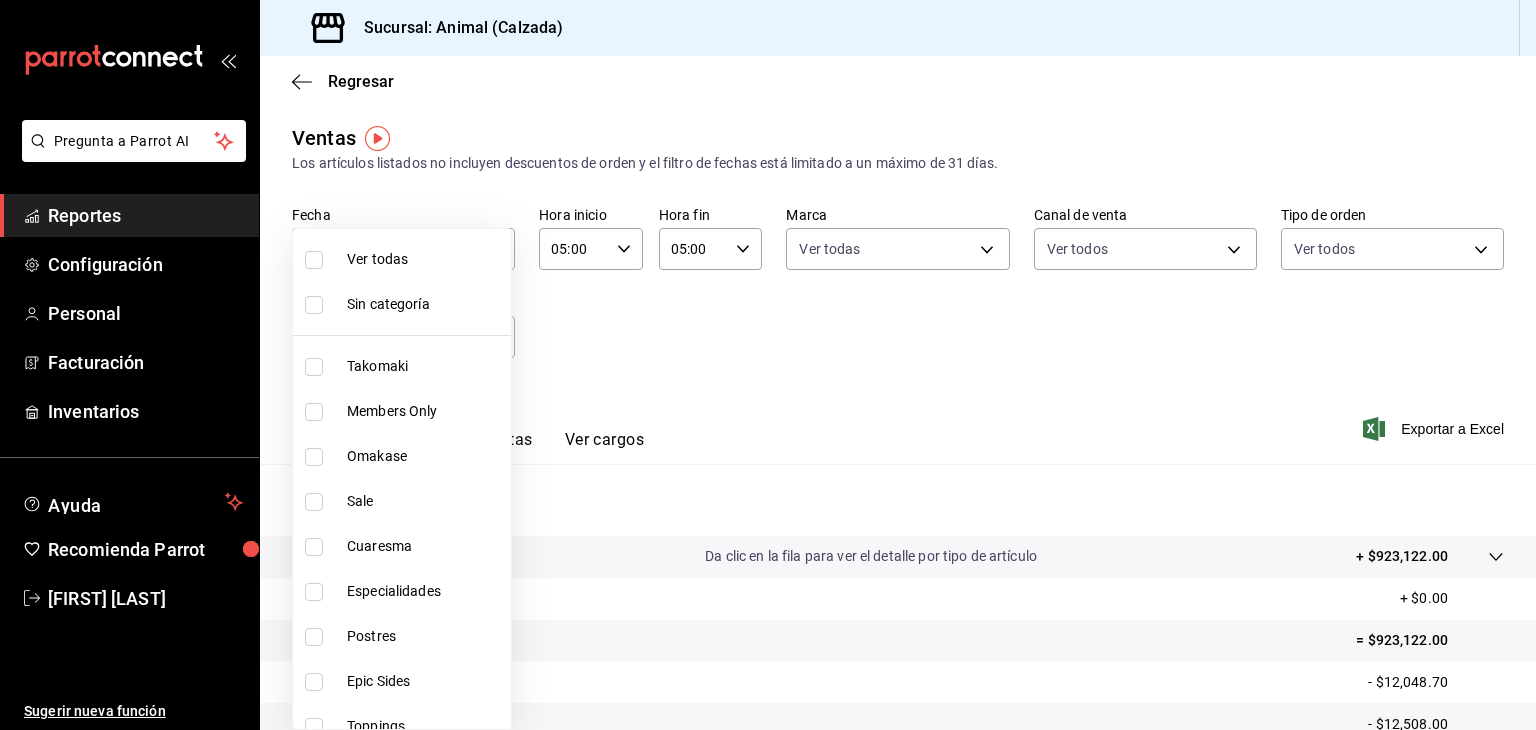 click on "Pregunta a Parrot AI Reportes   Configuración   Personal   Facturación   Inventarios   Ayuda Recomienda Parrot   [FIRST] [LAST]   Sugerir nueva función   Sucursal: Animal (Calzada) Regresar Ventas Los artículos listados no incluyen descuentos de orden y el filtro de fechas está limitado a un máximo de 31 días. Fecha [DATE] [DATE] / [DATE] / [DATE] - [DATE] [DATE] / [DATE] / [DATE] Hora inicio [TIME] Hora inicio Hora fin [TIME] Hora fin Marca Ver todas [UUID] Canal de venta Ver todas PARROT,UBER_EATS,RAPPI,DIDI_FOOD,ONLINE Tipo de orden Ver todas [UUID],[UUID],[UUID],[UUID],[UUID],EXTERNAL Categorías Elige las categorías Ver resumen Ver ventas Ver cargos Exportar a Excel Resumen Total artículos Da clic en la fila para ver el detalle por tipo de artículo + $923,122.00 Cargos por servicio + $0.00 Venta bruta = $923,122.00 Descuentos totales" at bounding box center (768, 365) 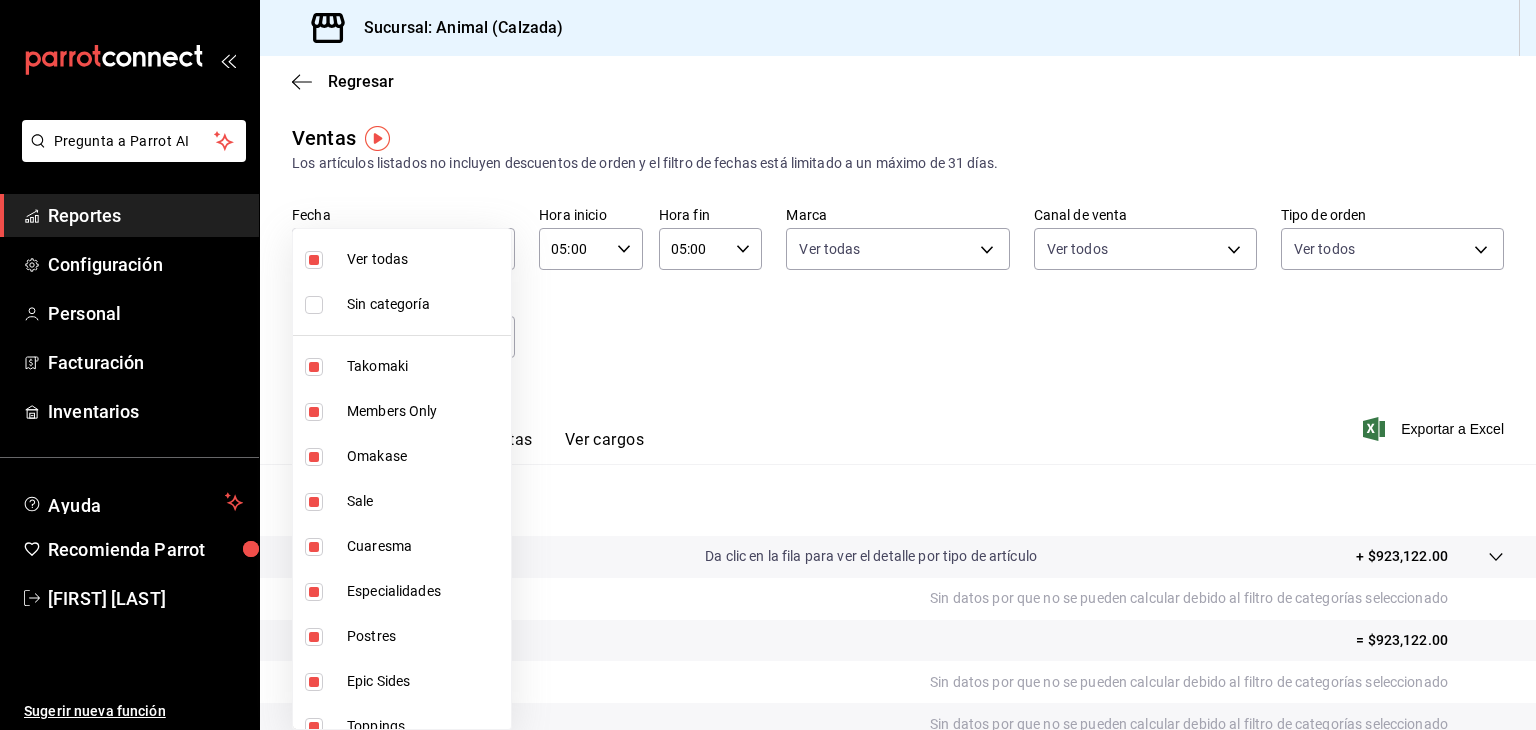click at bounding box center [768, 365] 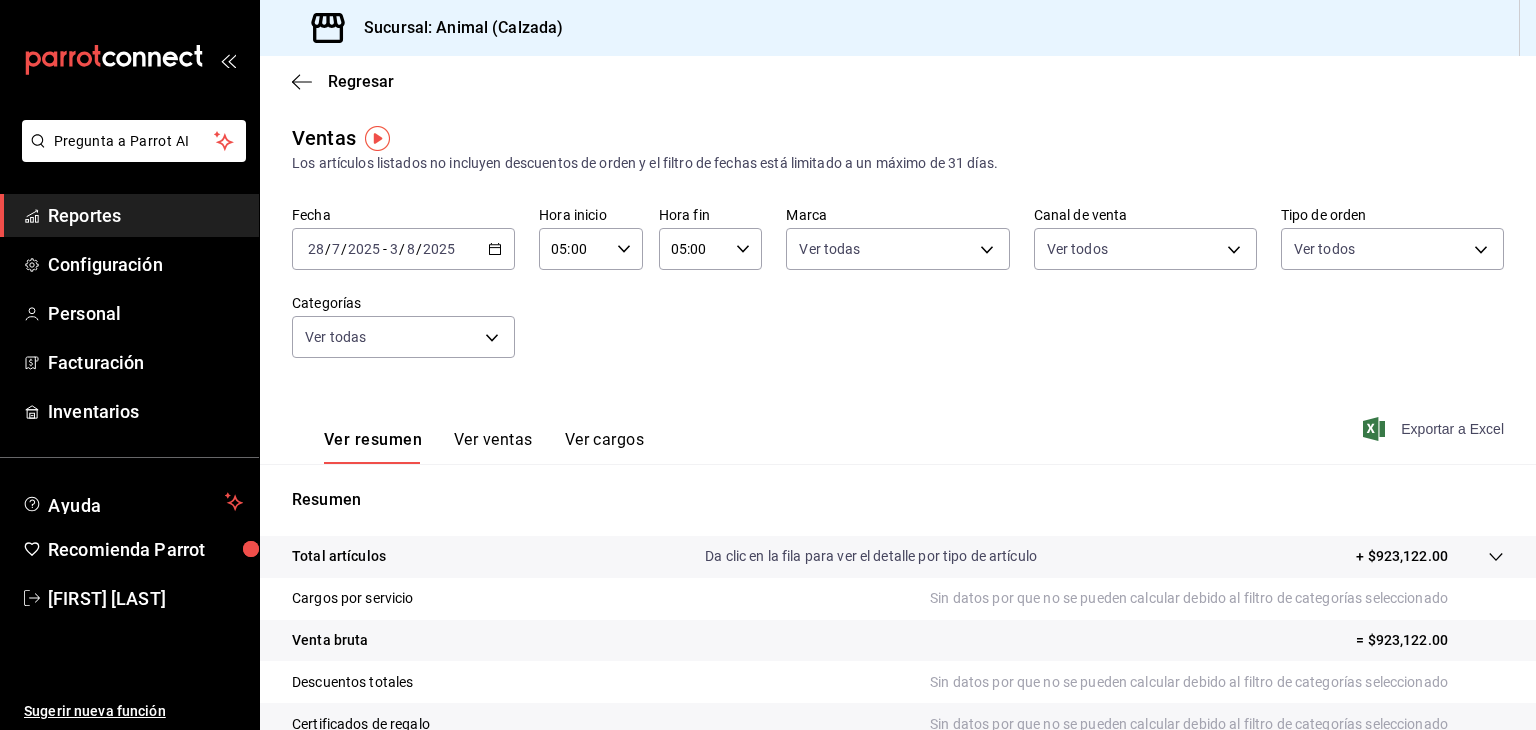 click on "Exportar a Excel" at bounding box center [1435, 429] 